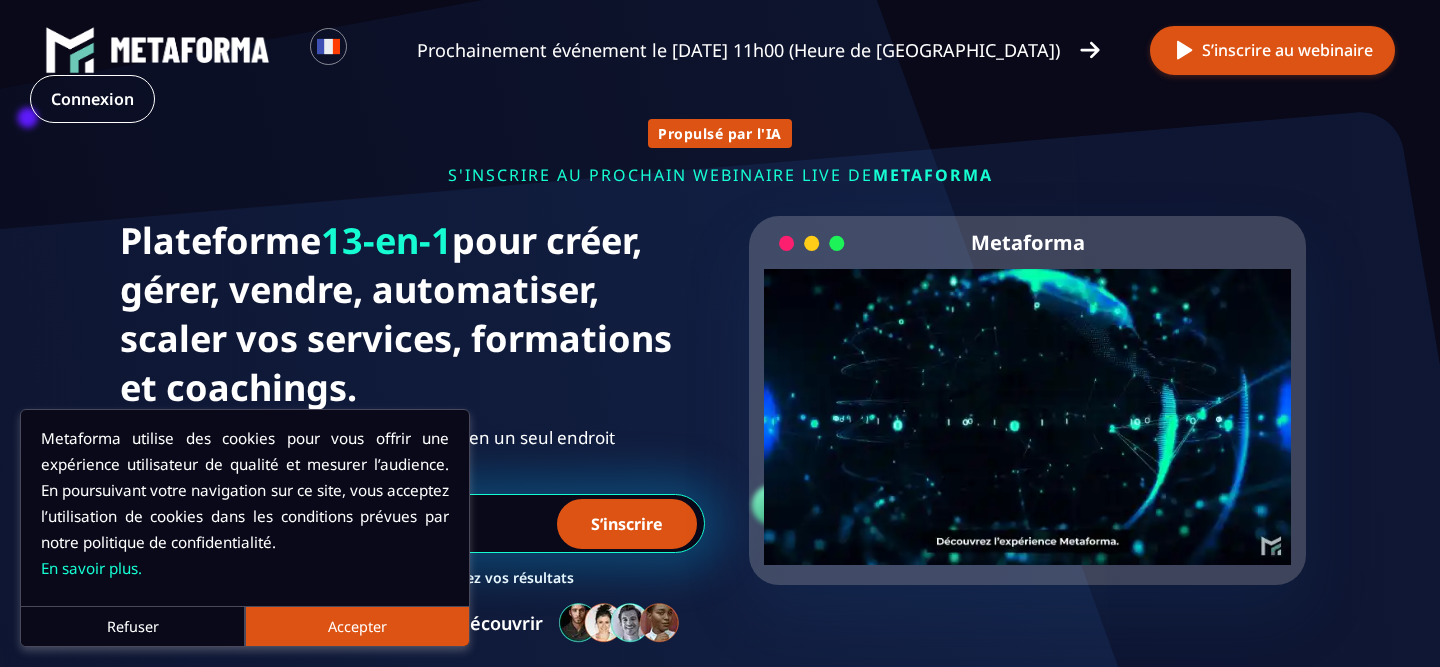 scroll, scrollTop: 0, scrollLeft: 0, axis: both 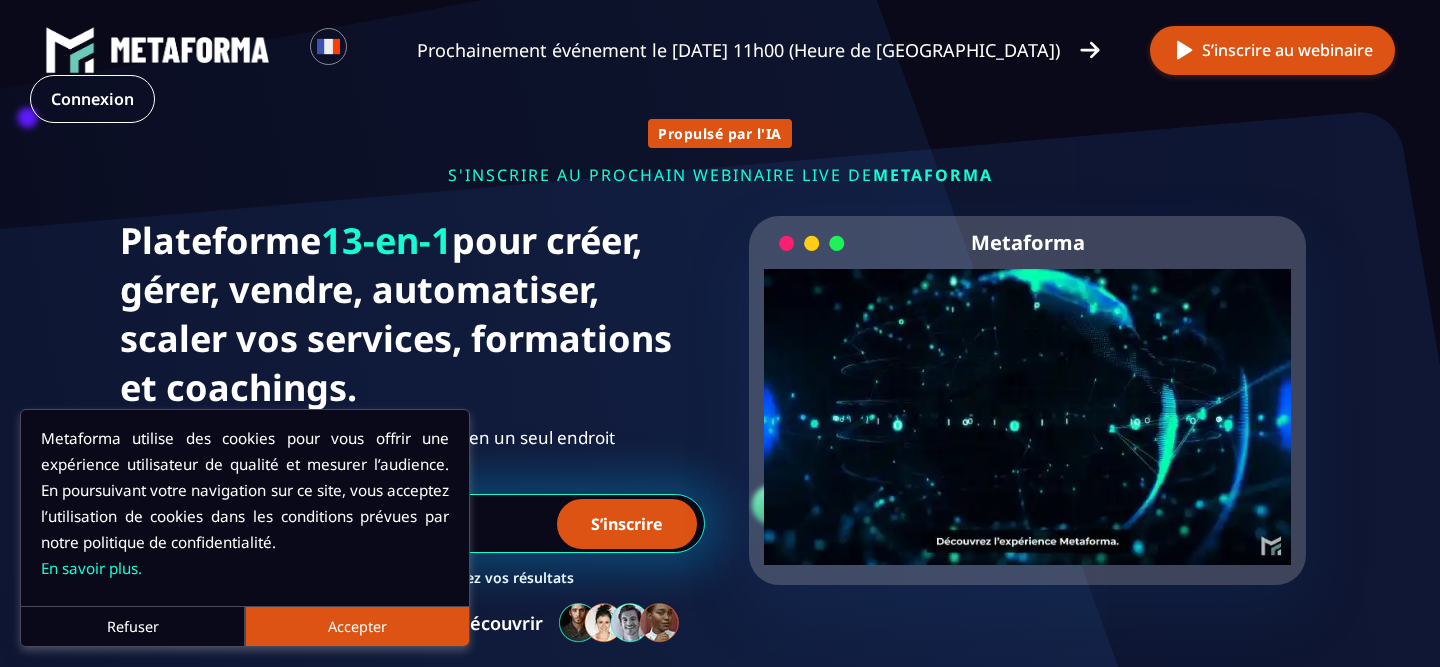click on "Accepter" at bounding box center (357, 626) 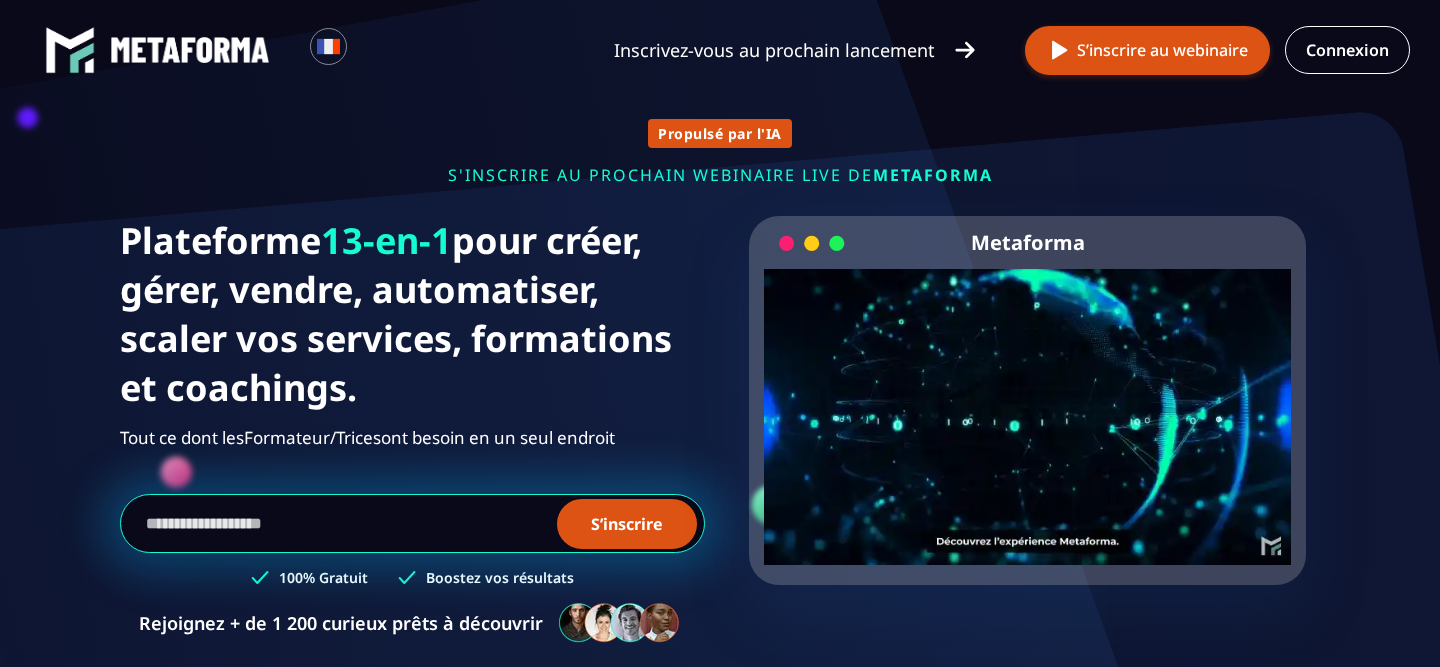 scroll, scrollTop: 0, scrollLeft: 0, axis: both 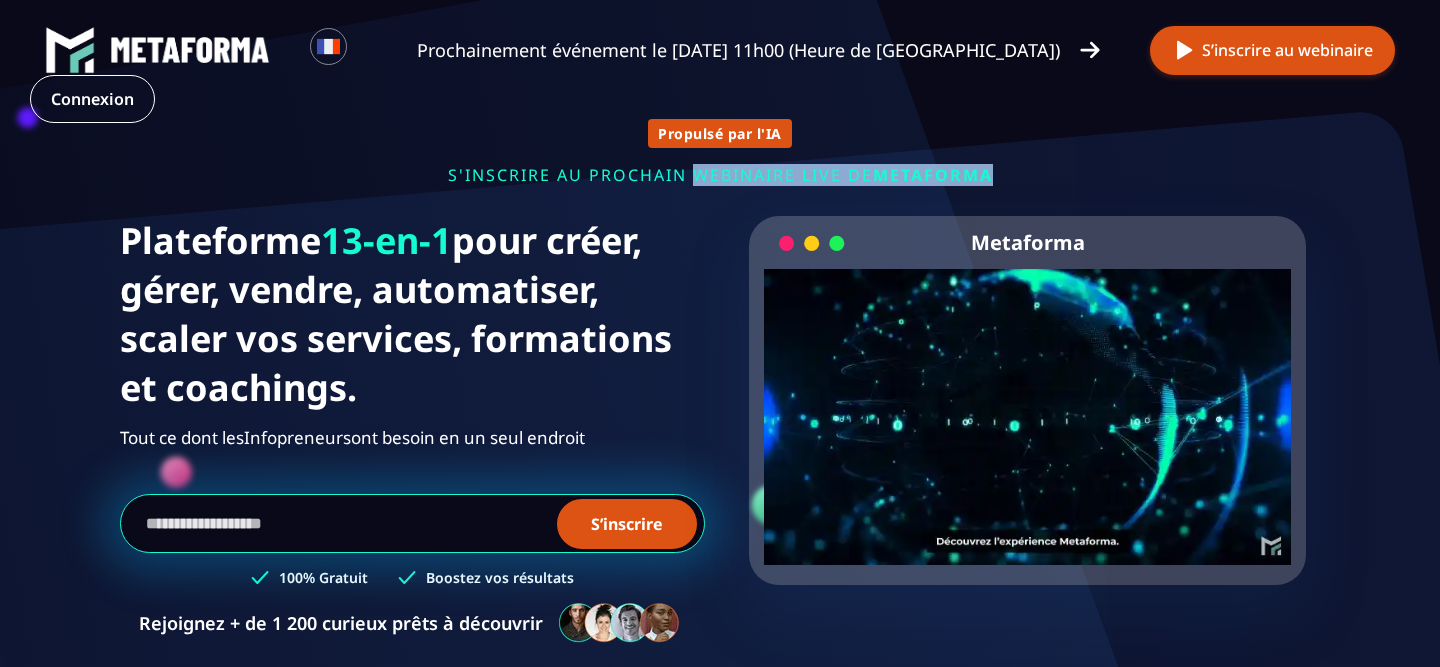 drag, startPoint x: 686, startPoint y: 175, endPoint x: 1008, endPoint y: 177, distance: 322.00623 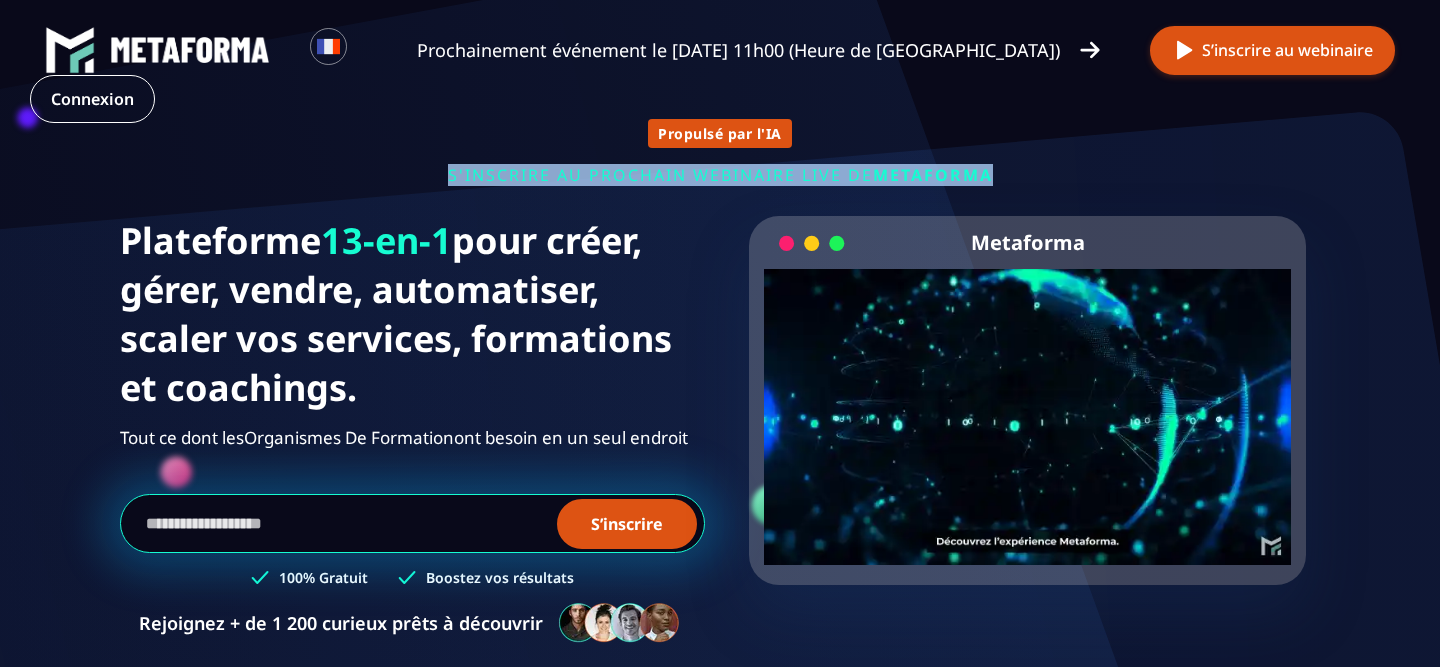 drag, startPoint x: 1003, startPoint y: 178, endPoint x: 435, endPoint y: 176, distance: 568.00354 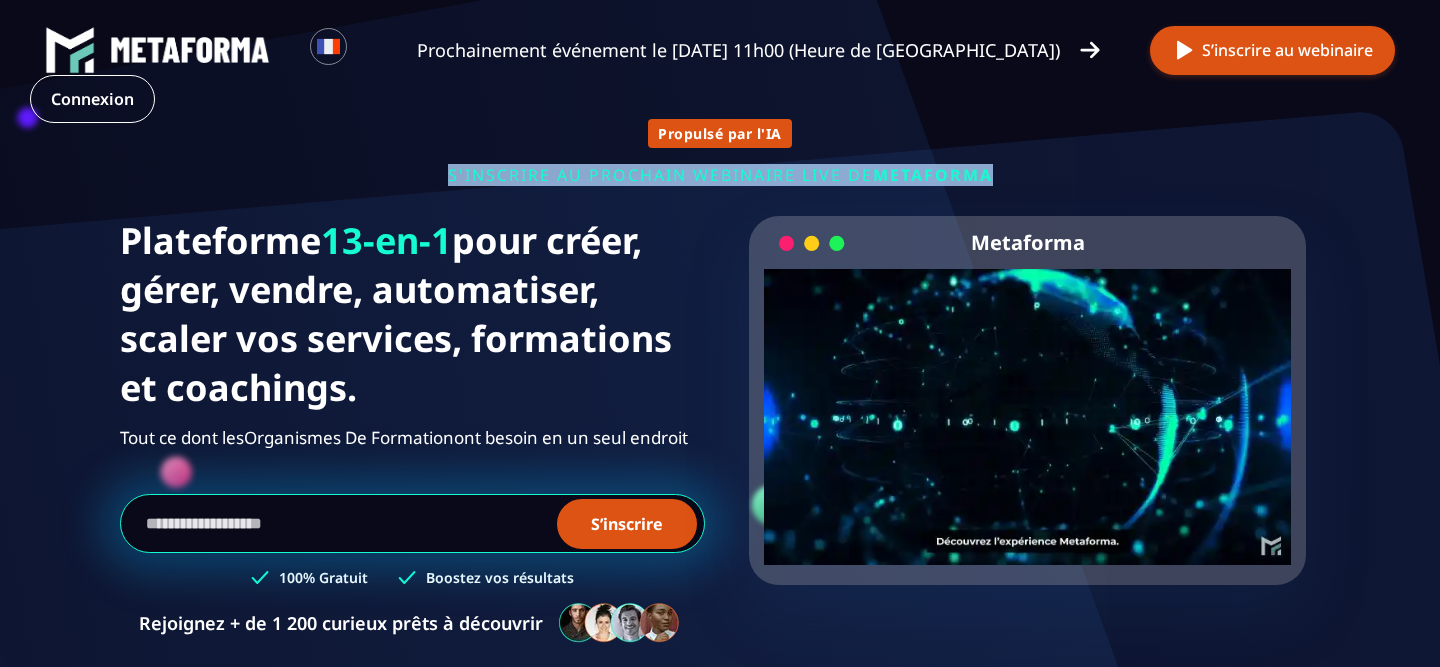 click on "s'inscrire au prochain webinaire live de  METAFORMA" at bounding box center [720, 175] 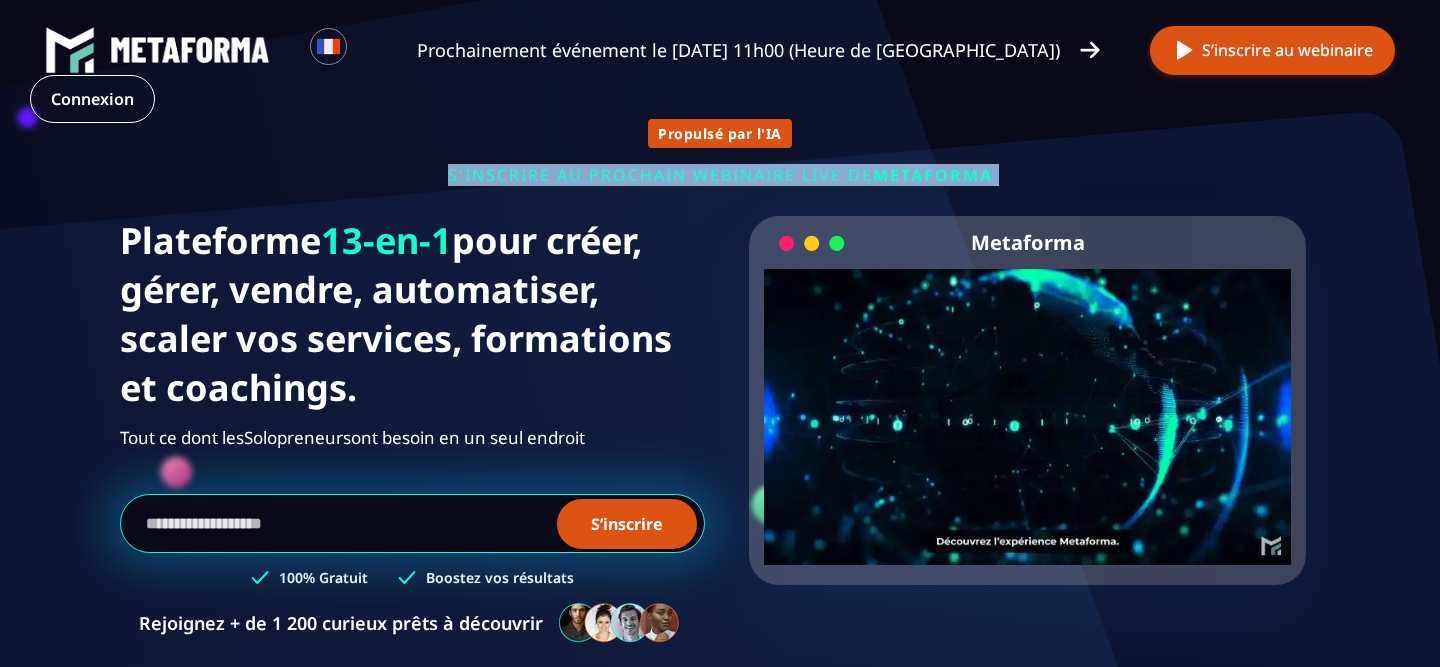 drag, startPoint x: 432, startPoint y: 176, endPoint x: 1003, endPoint y: 175, distance: 571.00085 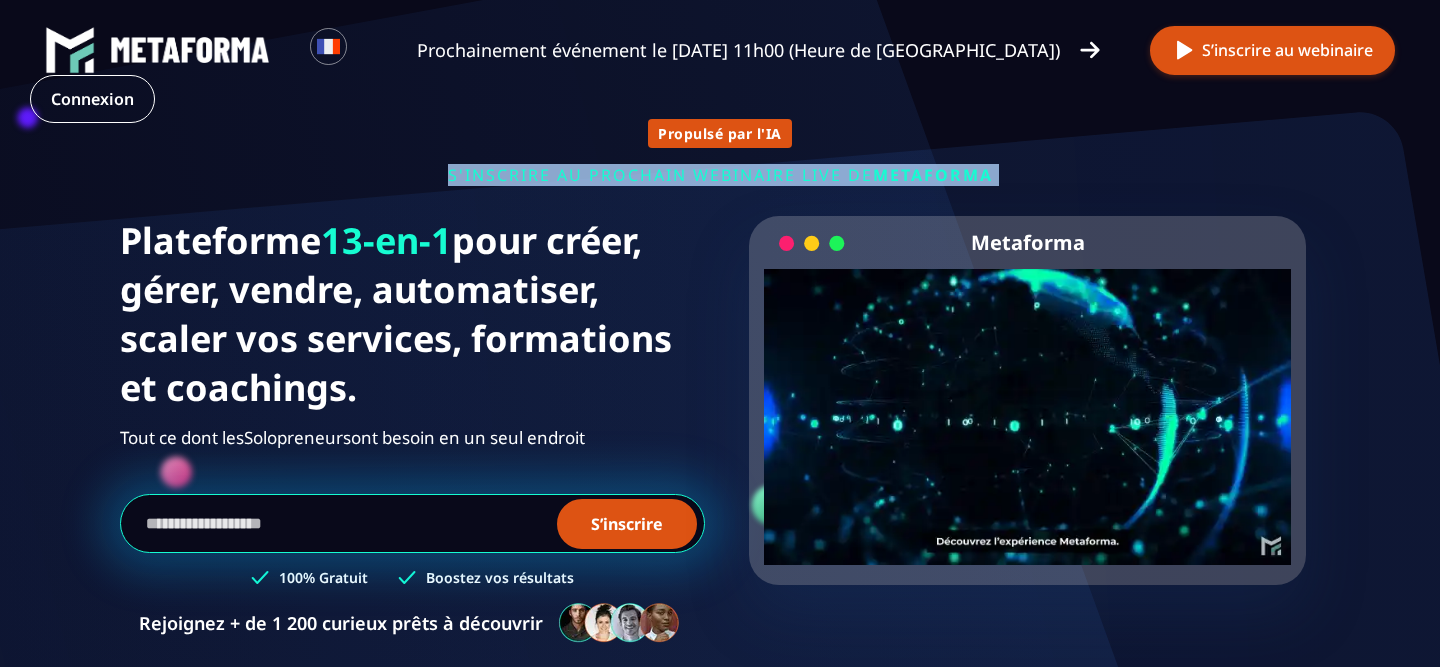 drag, startPoint x: 1003, startPoint y: 175, endPoint x: 441, endPoint y: 174, distance: 562.0009 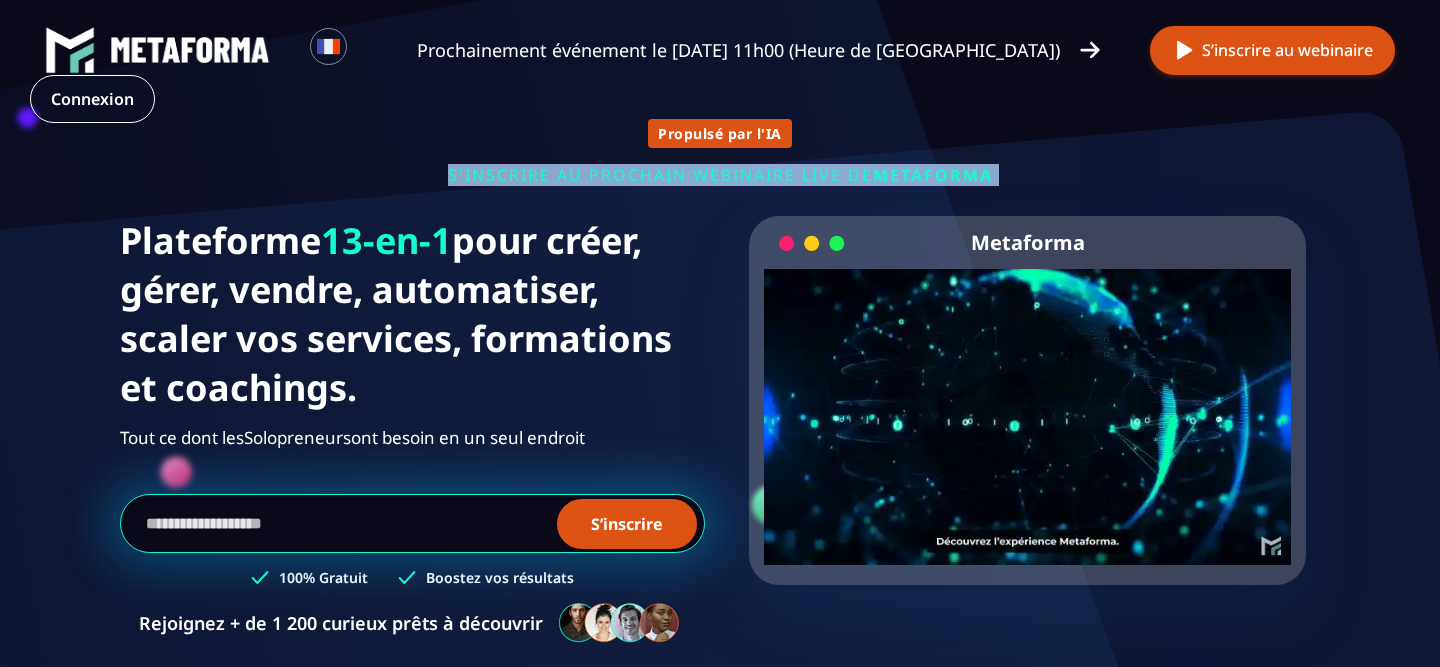 click on "s'inscrire au prochain webinaire live de  METAFORMA" at bounding box center (720, 175) 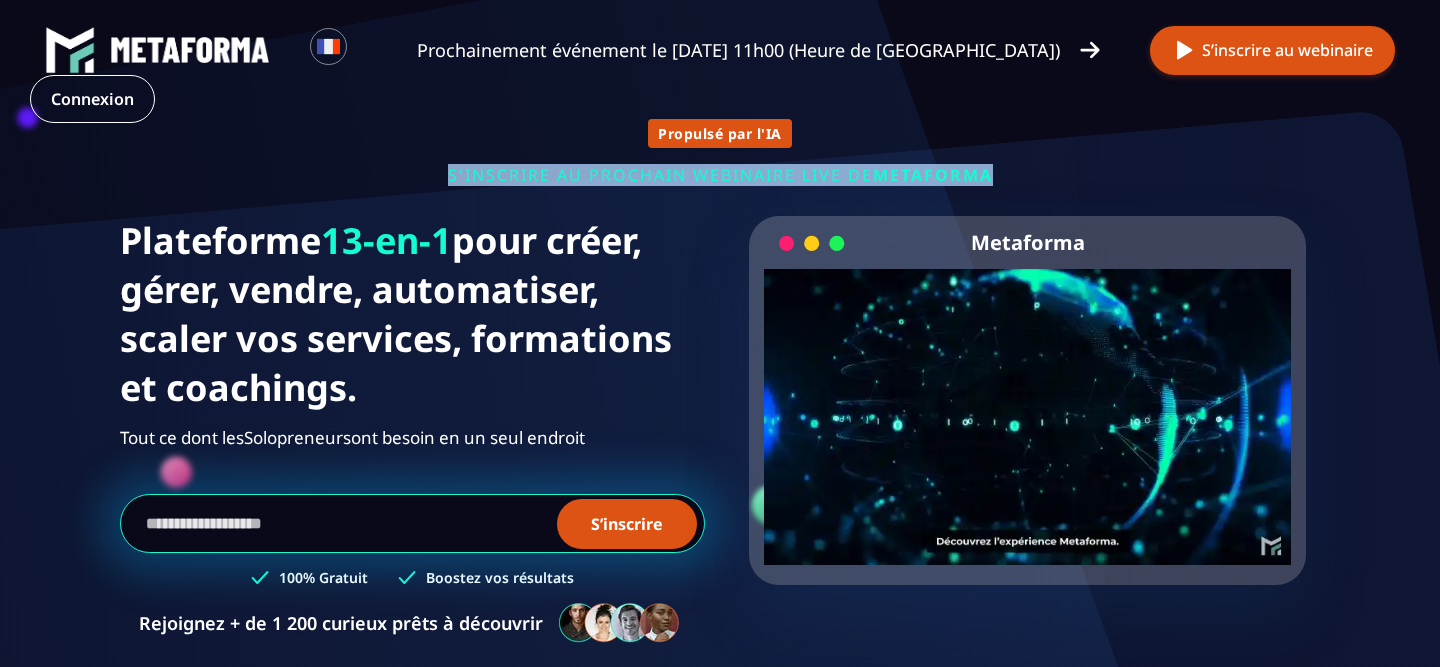 drag, startPoint x: 441, startPoint y: 174, endPoint x: 979, endPoint y: 169, distance: 538.02325 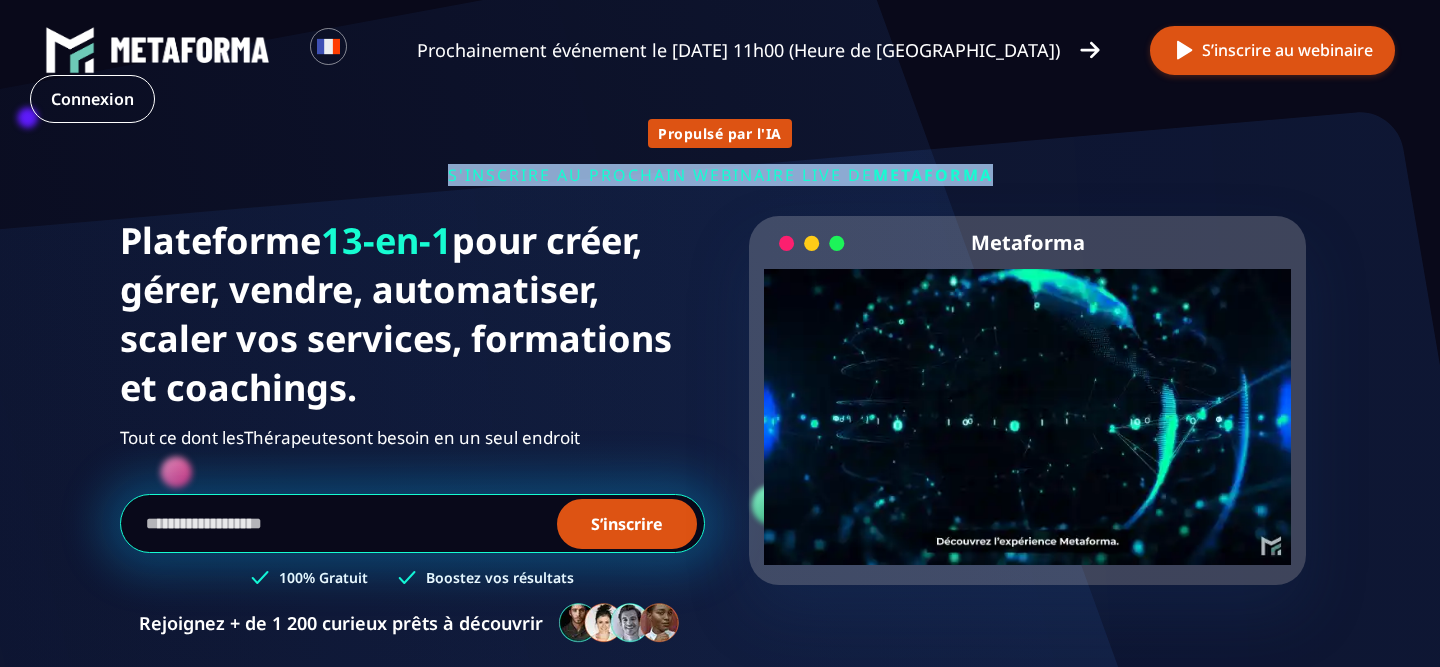 click on "METAFORMA" at bounding box center [933, 175] 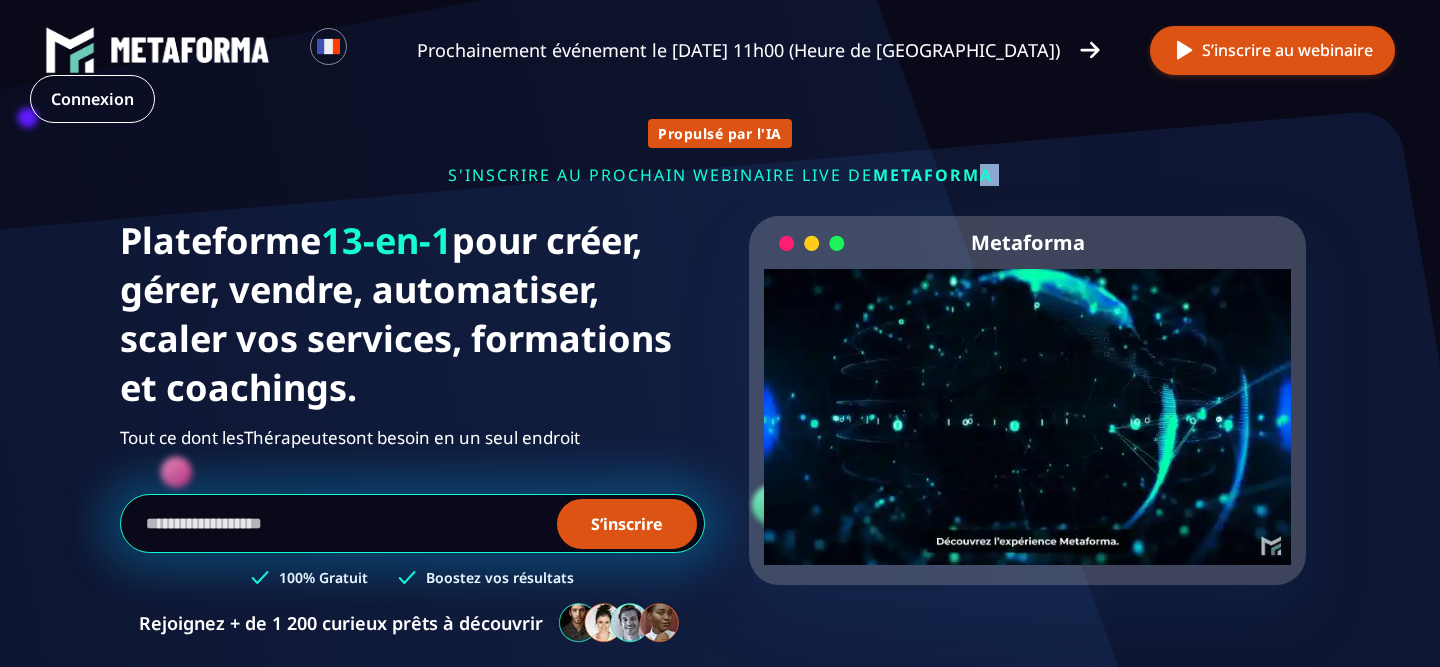 drag, startPoint x: 984, startPoint y: 178, endPoint x: 488, endPoint y: 196, distance: 496.3265 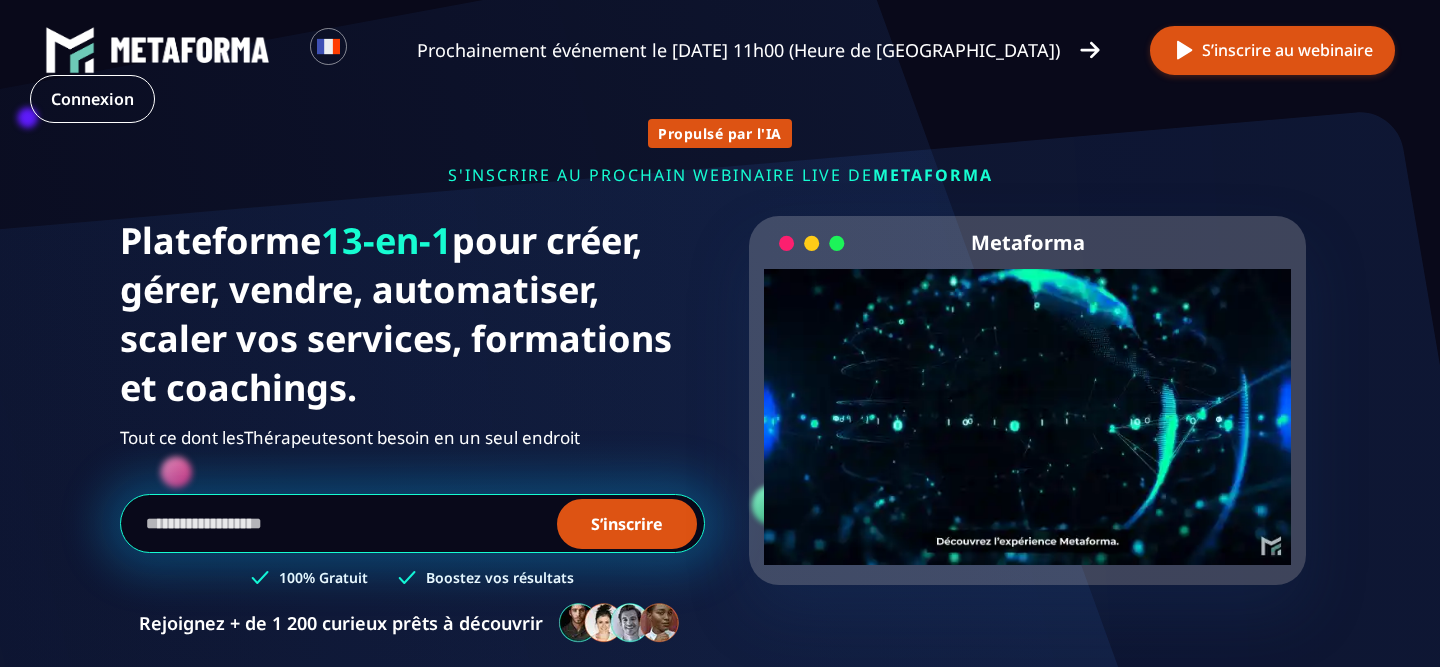 click on "s'inscrire au prochain webinaire live de  METAFORMA" at bounding box center [720, 175] 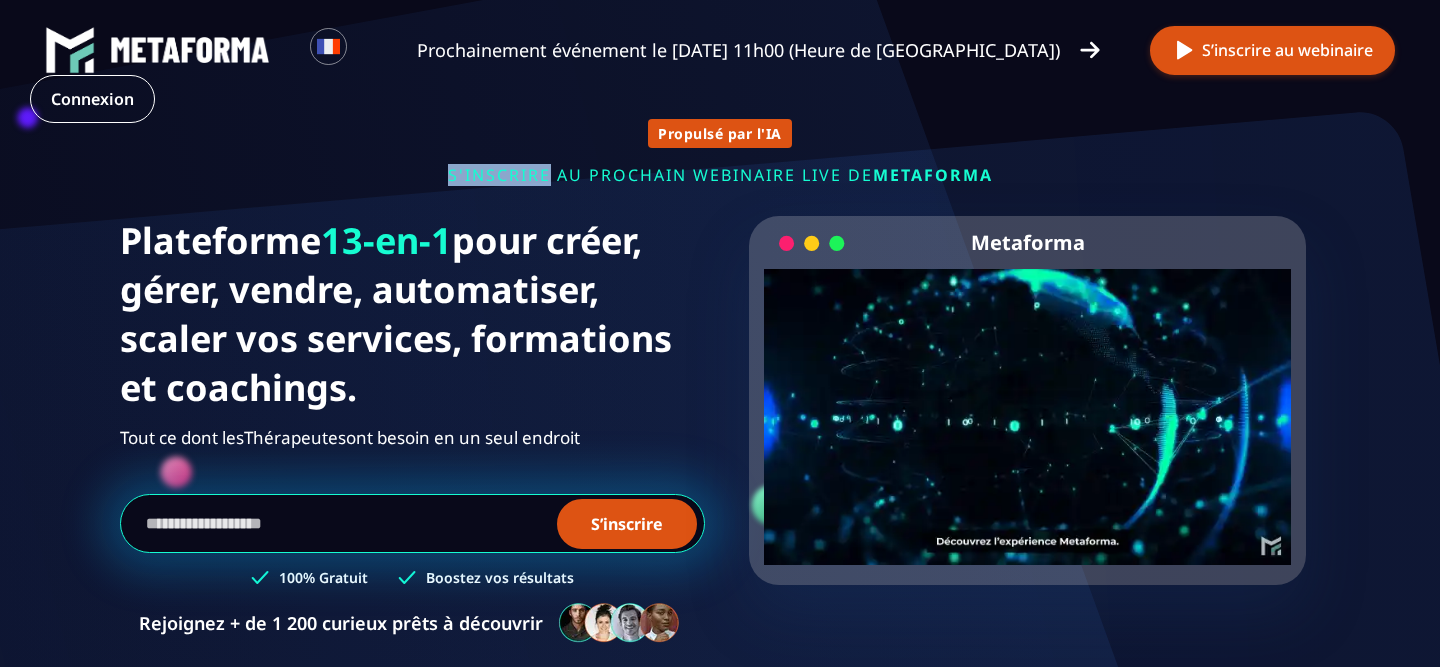 click on "s'inscrire au prochain webinaire live de  METAFORMA" at bounding box center [720, 175] 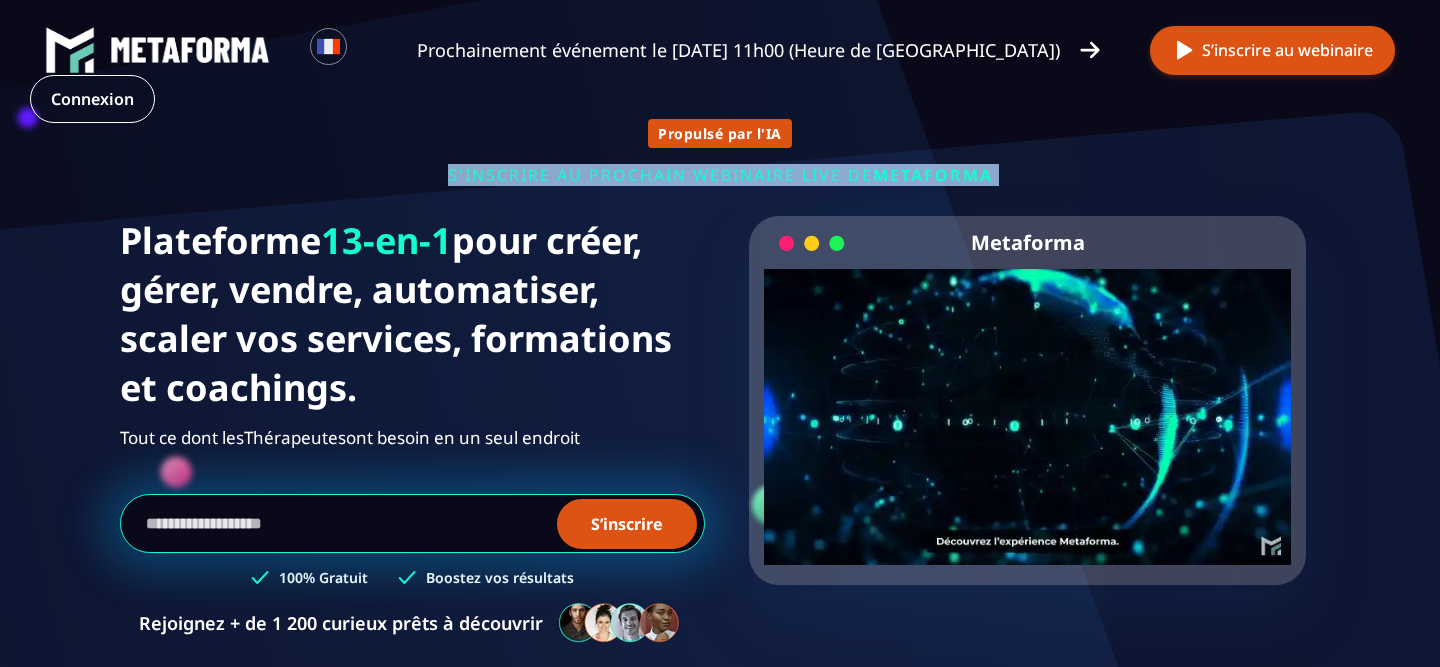 click on "s'inscrire au prochain webinaire live de  METAFORMA" at bounding box center (720, 175) 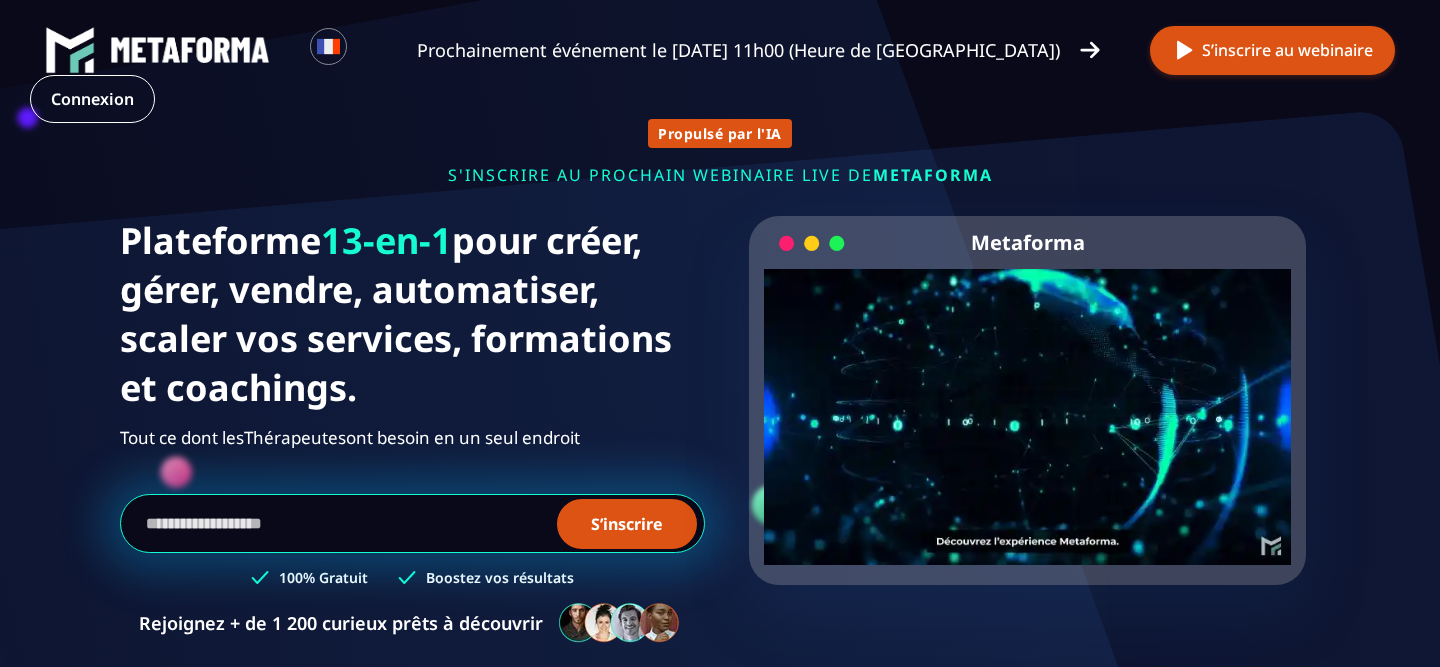 click on "s'inscrire au prochain webinaire live de  METAFORMA" at bounding box center [720, 175] 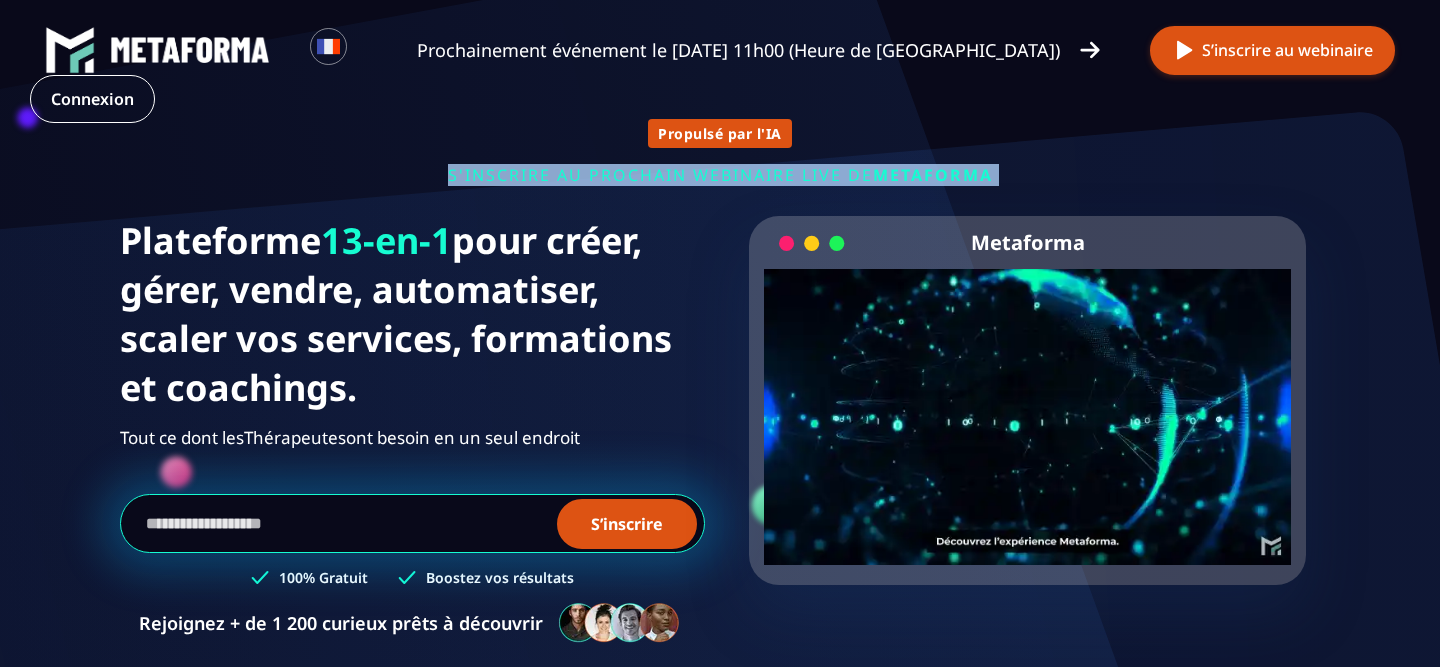 drag, startPoint x: 462, startPoint y: 178, endPoint x: 449, endPoint y: 178, distance: 13 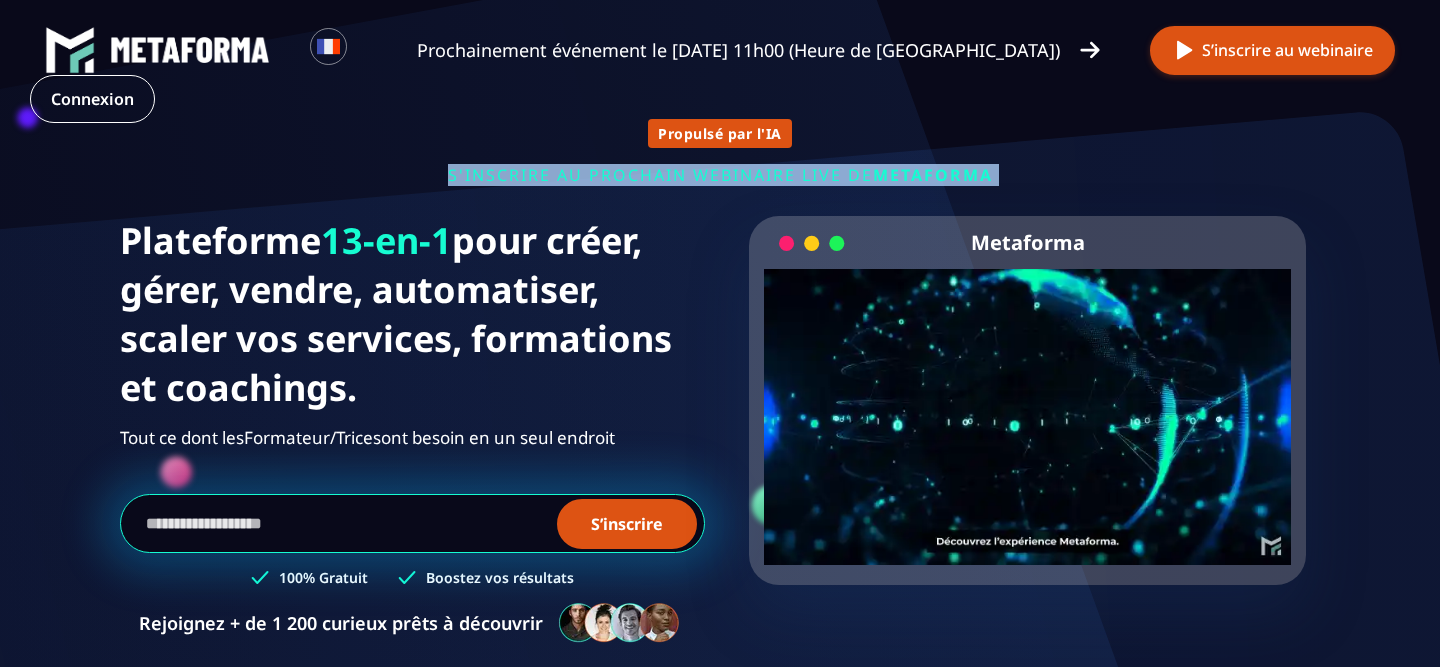 drag, startPoint x: 443, startPoint y: 178, endPoint x: 850, endPoint y: 174, distance: 407.01965 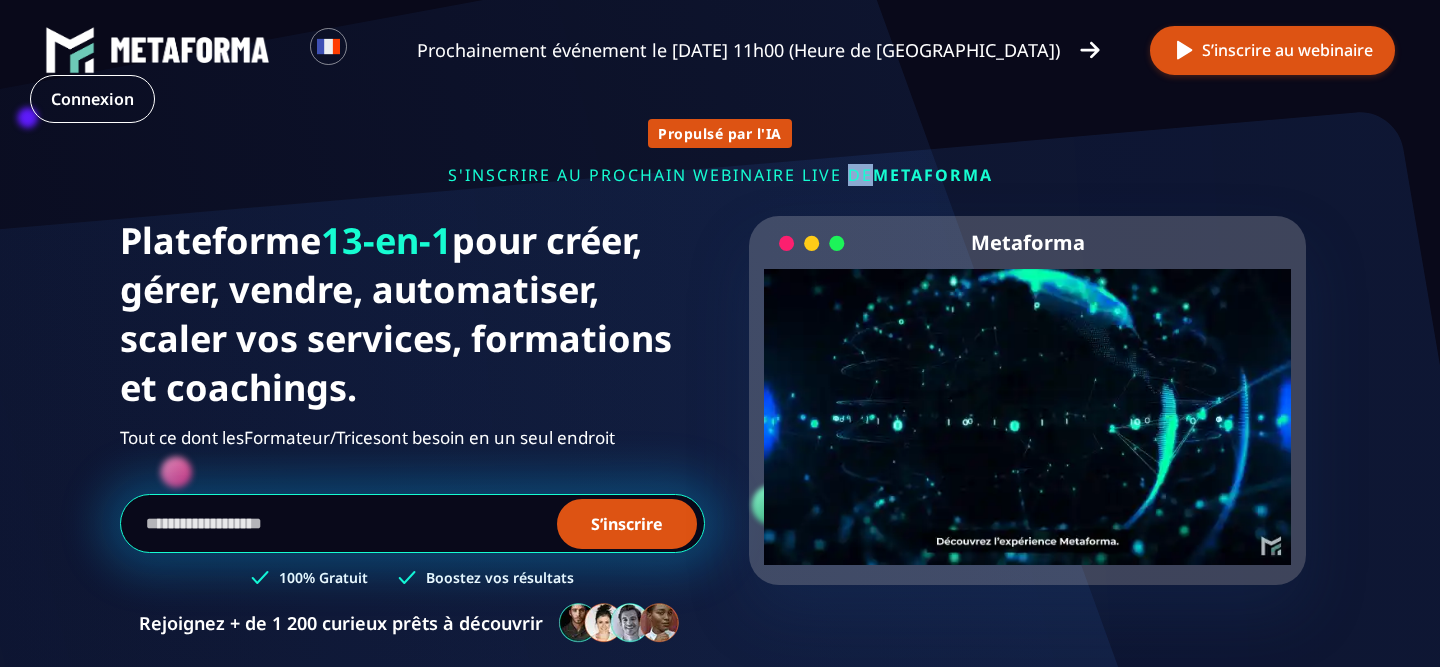 click on "s'inscrire au prochain webinaire live de  METAFORMA" at bounding box center [720, 175] 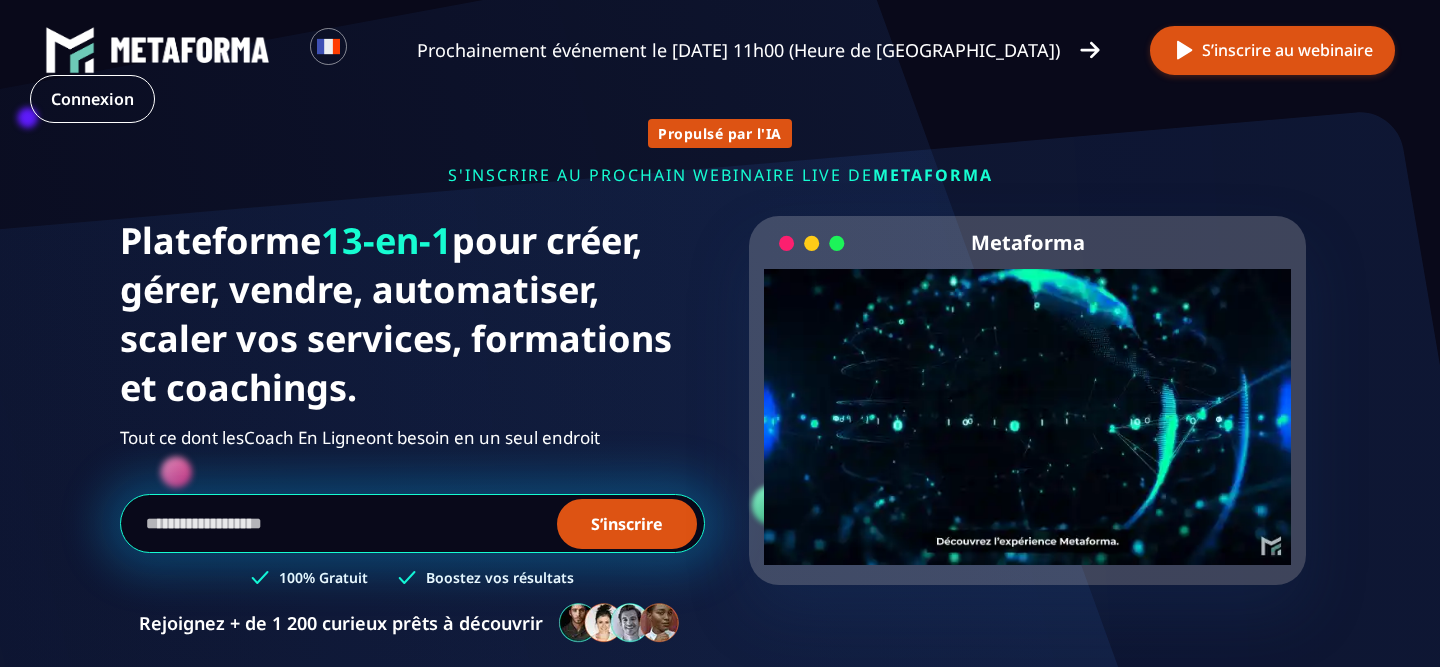 click at bounding box center [412, 523] 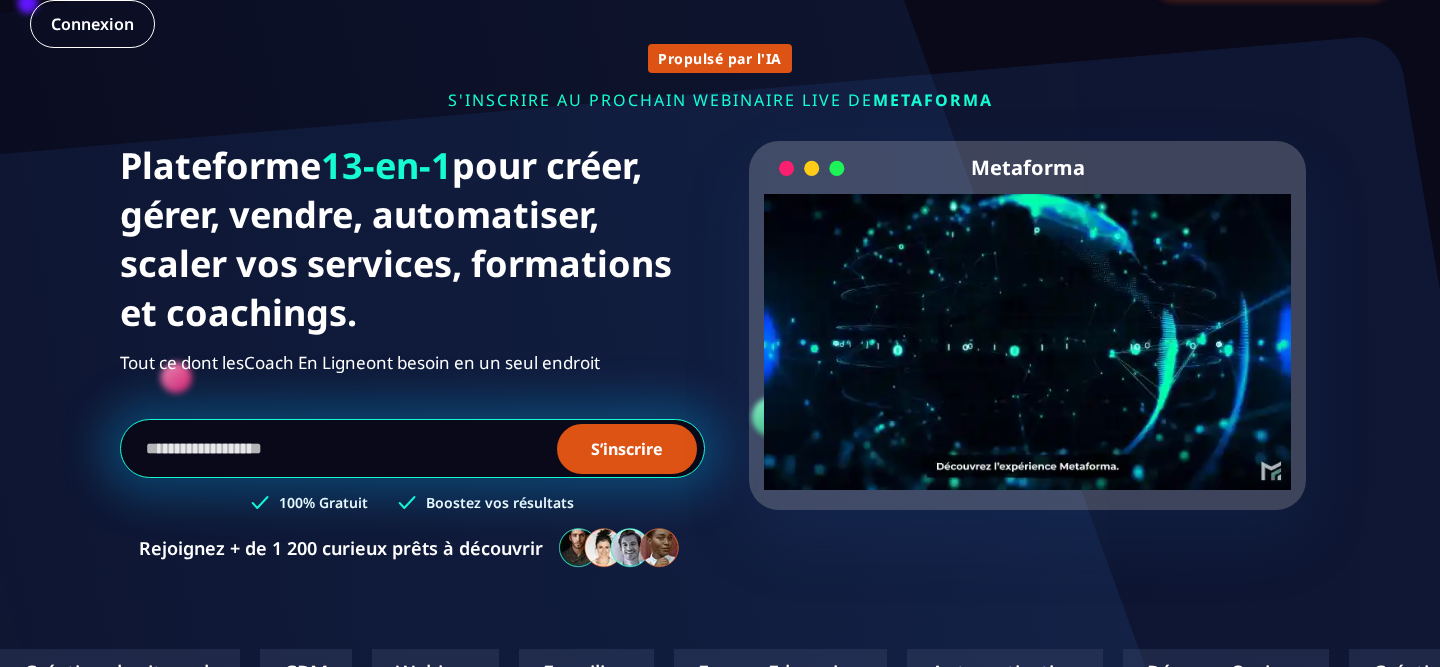 scroll, scrollTop: 85, scrollLeft: 0, axis: vertical 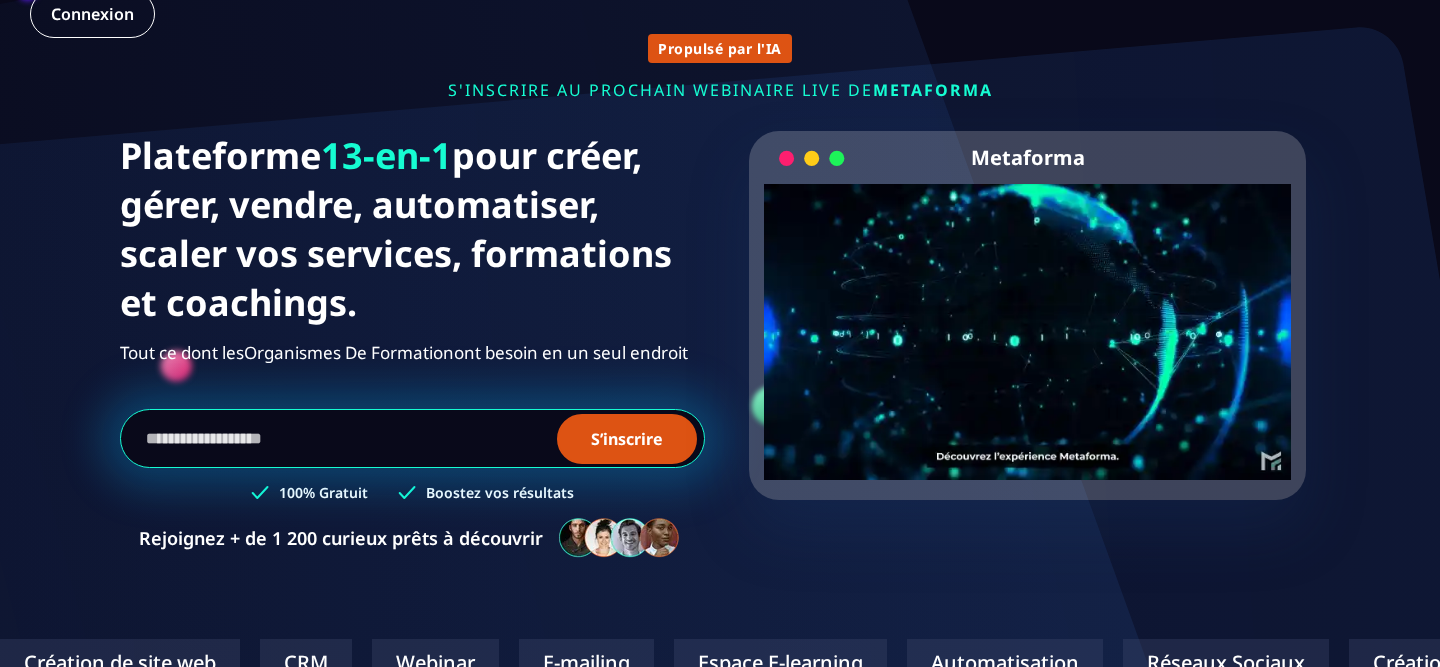 drag, startPoint x: 383, startPoint y: 315, endPoint x: 115, endPoint y: 159, distance: 310.09677 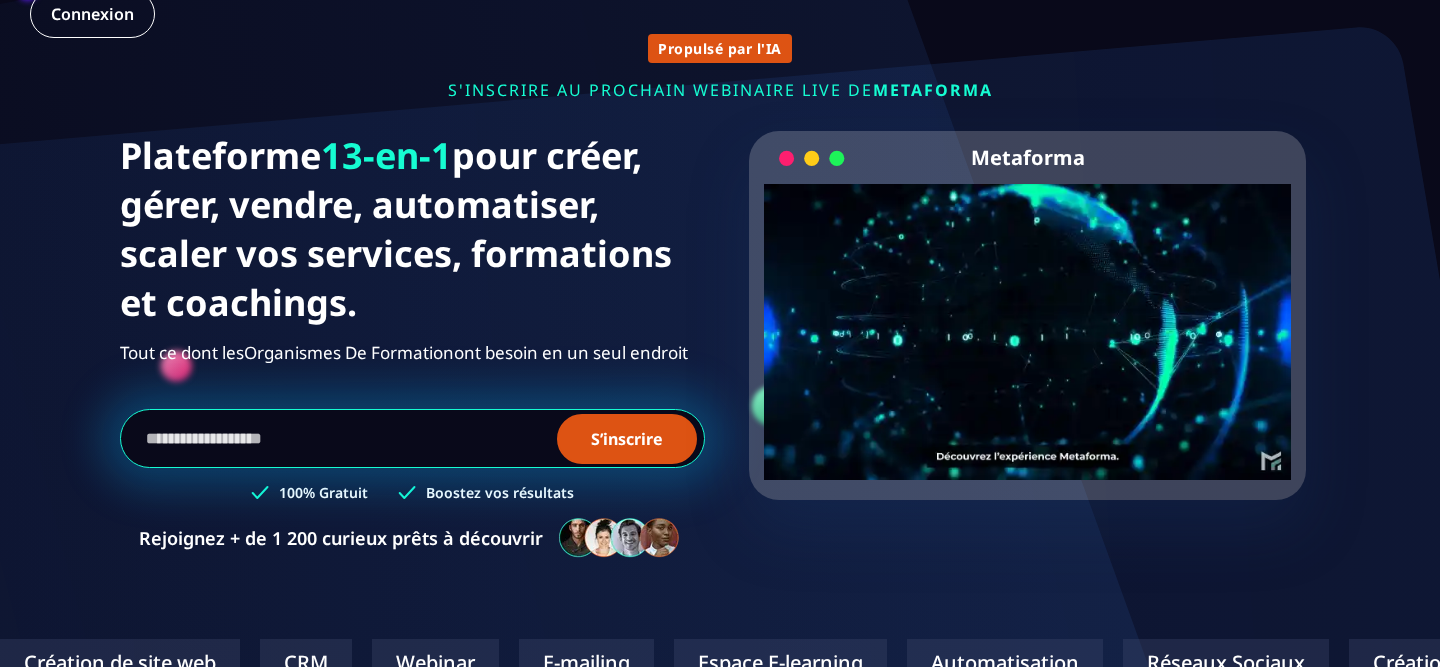 click on "Propulsé par l'IA s'inscrire au prochain webinaire live de  METAFORMA S’inscrire au prochain webinaire live le [DATE] 11h00 (Heure de Paris) Plateforme  13-en-1  pour créer, gérer, vendre, automatiser, scaler vos services,  formations et coachings. Tout ce dont les  Organismes De Formation Solopreneurs  ont besoin en un seul endroit S’inscrire 100% Gratuit Boostez vos résultats Rejoignez + de 1 200 curieux prêts à découvrir Metaforma  Your browser does not support the video tag." at bounding box center (720, 286) 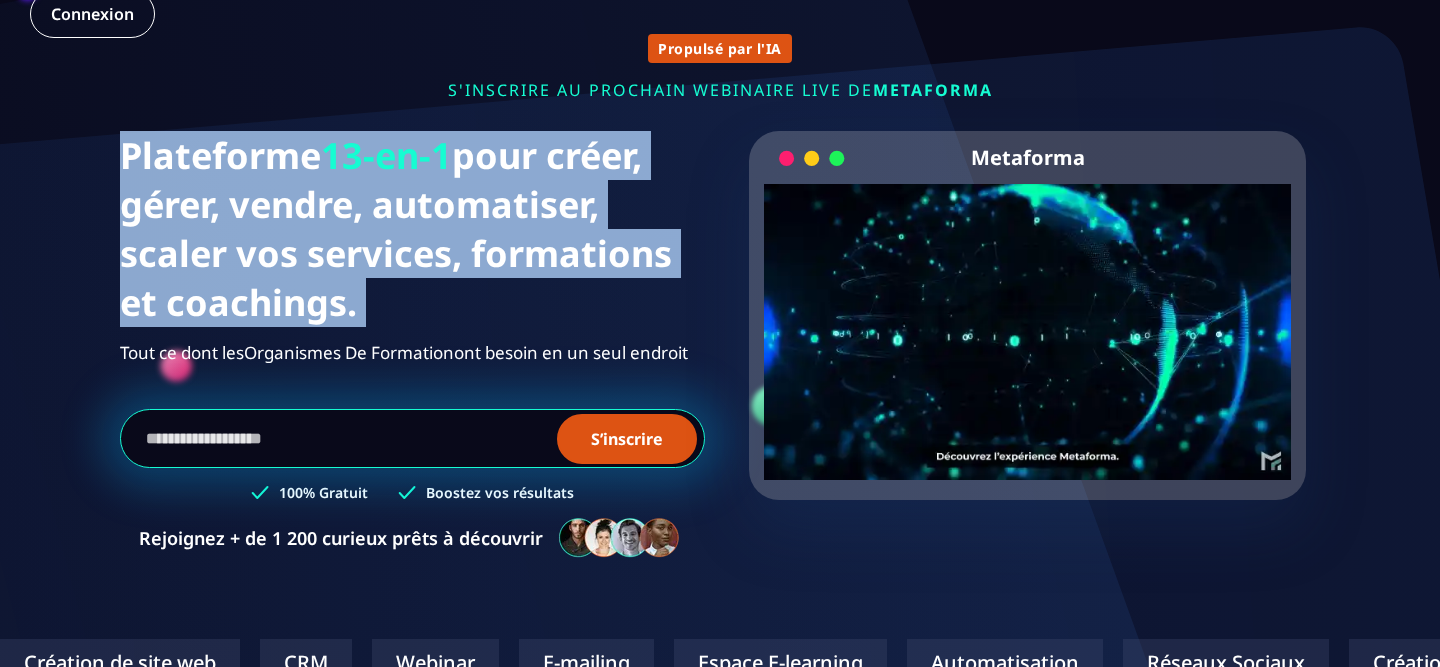drag, startPoint x: 115, startPoint y: 159, endPoint x: 410, endPoint y: 307, distance: 330.04395 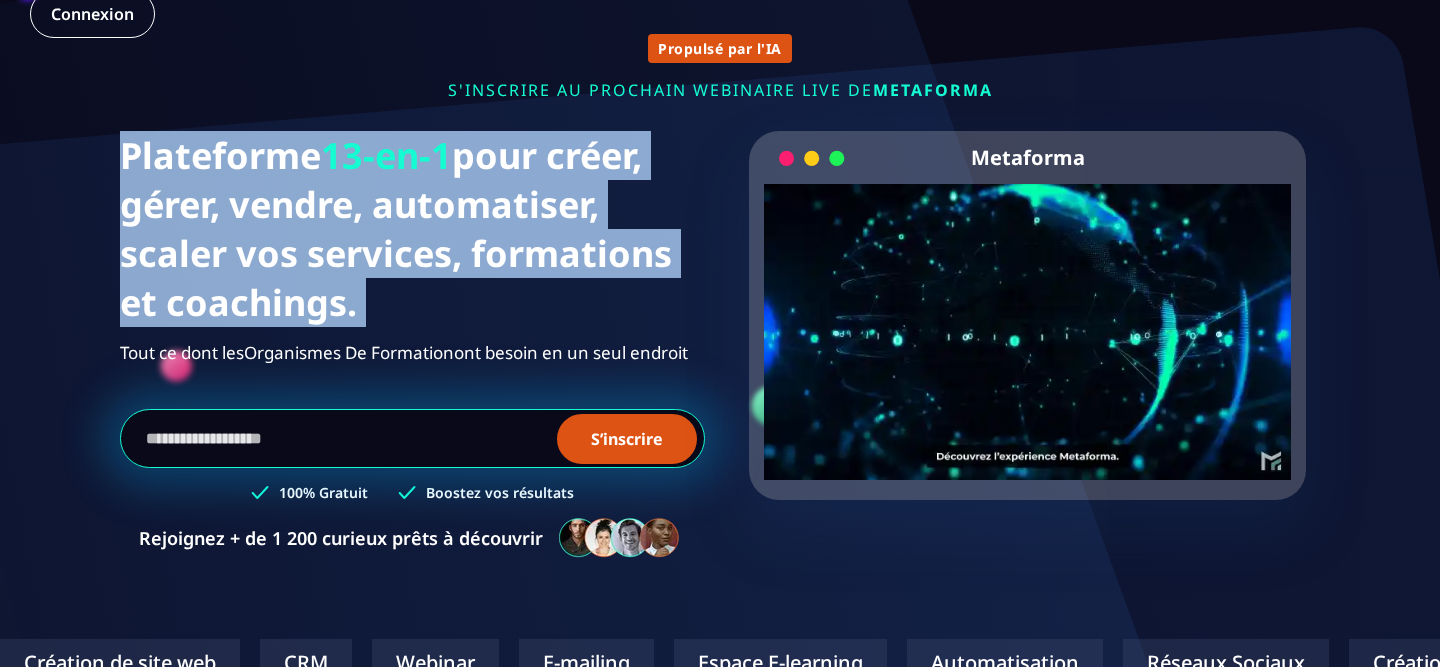 click on "Propulsé par l'IA s'inscrire au prochain webinaire live de  METAFORMA S’inscrire au prochain webinaire live le [DATE] 11h00 (Heure de Paris) Plateforme  13-en-1  pour créer, gérer, vendre, automatiser, scaler vos services,  formations et coachings. Tout ce dont les  Organismes De Formation Solopreneurs  ont besoin en un seul endroit S’inscrire 100% Gratuit Boostez vos résultats Rejoignez + de 1 200 curieux prêts à découvrir Metaforma  Your browser does not support the video tag." at bounding box center [720, 286] 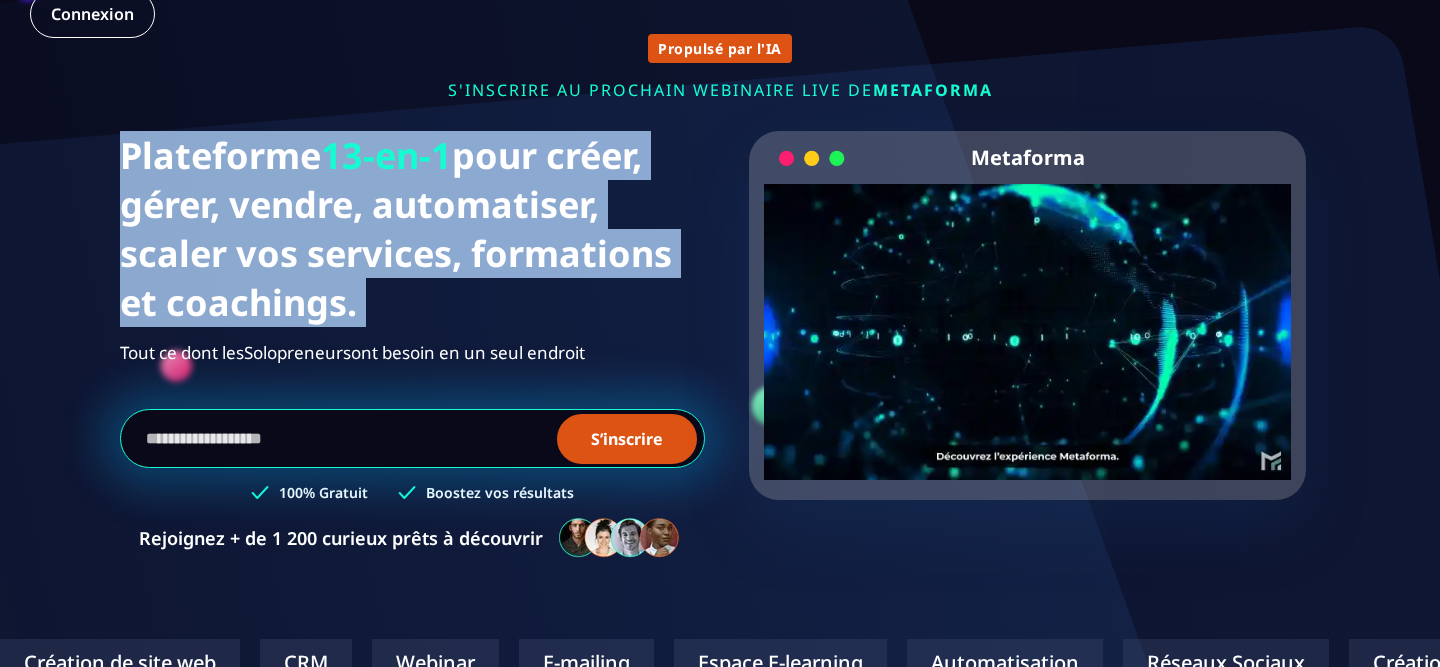 click on "Plateforme  13-en-1  pour créer, gérer, vendre, automatiser, scaler vos services,  formations et coachings." at bounding box center (412, 229) 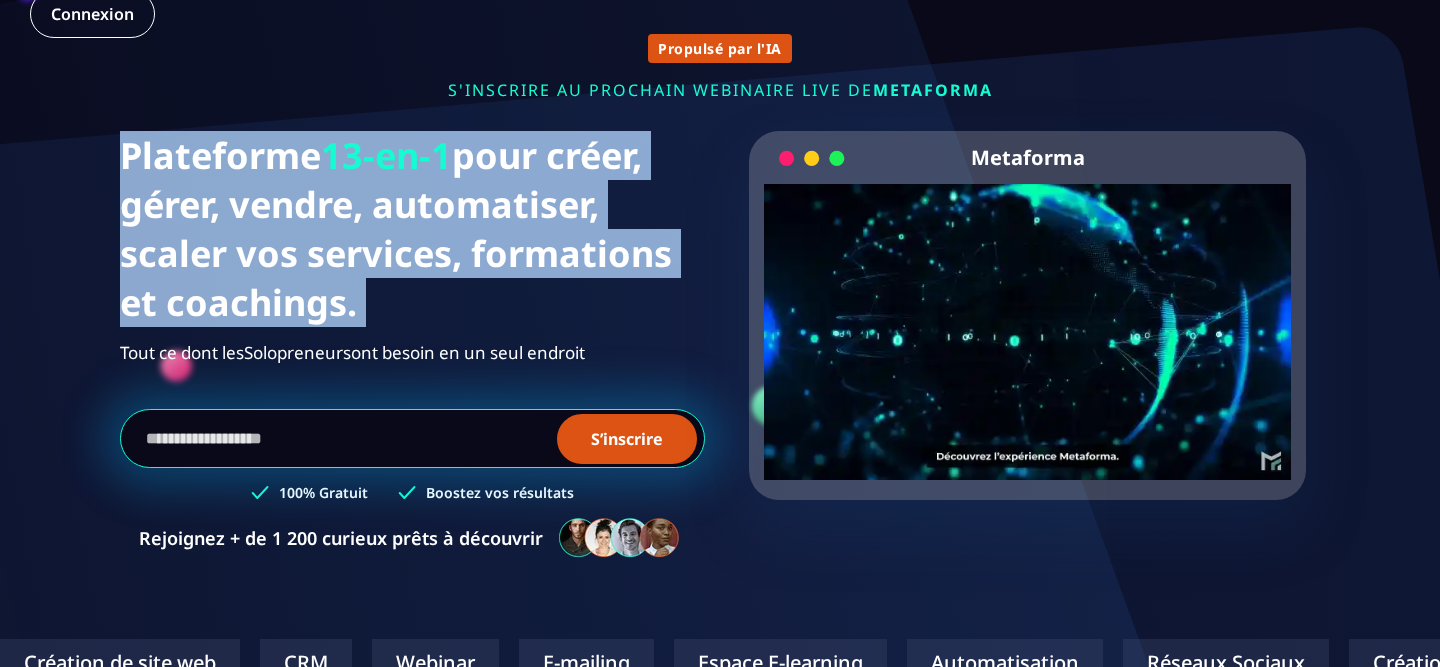 drag, startPoint x: 410, startPoint y: 307, endPoint x: 85, endPoint y: 176, distance: 350.40833 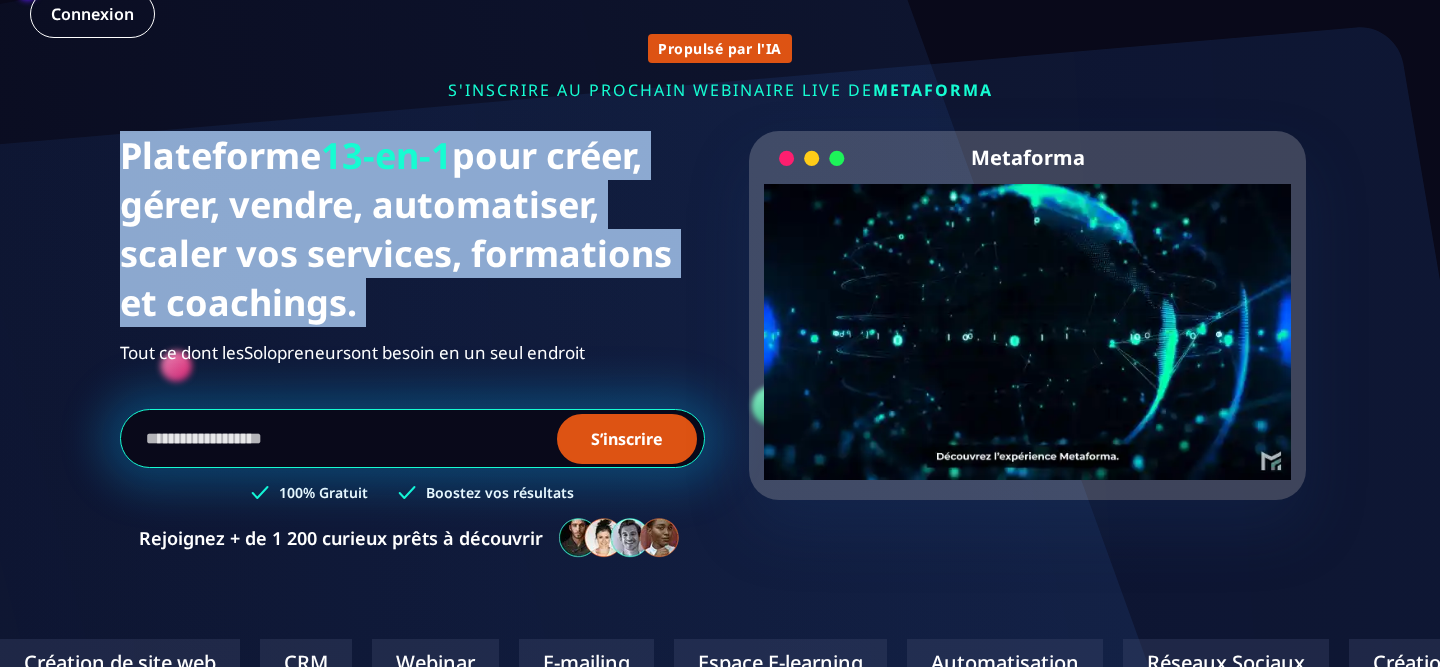 click on "Propulsé par l'IA s'inscrire au prochain webinaire live de  METAFORMA S’inscrire au prochain webinaire live le [DATE] 11h00 (Heure de Paris) Plateforme  13-en-1  pour créer, gérer, vendre, automatiser, scaler vos services,  formations et coachings. Tout ce dont les  Solopreneurs Thérapeutes  ont besoin en un seul endroit S’inscrire 100% Gratuit Boostez vos résultats Rejoignez + de 1 200 curieux prêts à découvrir Metaforma  Your browser does not support the video tag.  Création de site web CRM Webinar E-mailing Espace E-learning Automatisation Réseaux Sociaux Création de site web CRM Webinar E-mailing Espace E-learning Automatisation Réseaux Sociaux Création de site web CRM Webinar E-mailing Espace E-learning Automatisation Réseaux Sociaux Création de site web CRM Webinar E-mailing Espace E-learning Automatisation Réseaux Sociaux Olivier Coach [PERSON_NAME] Formatrice [PERSON_NAME] d'un OF Item 1 of 3 Olivier Coach [PERSON_NAME] Formatrice [PERSON_NAME] d'un OF" at bounding box center [720, 575] 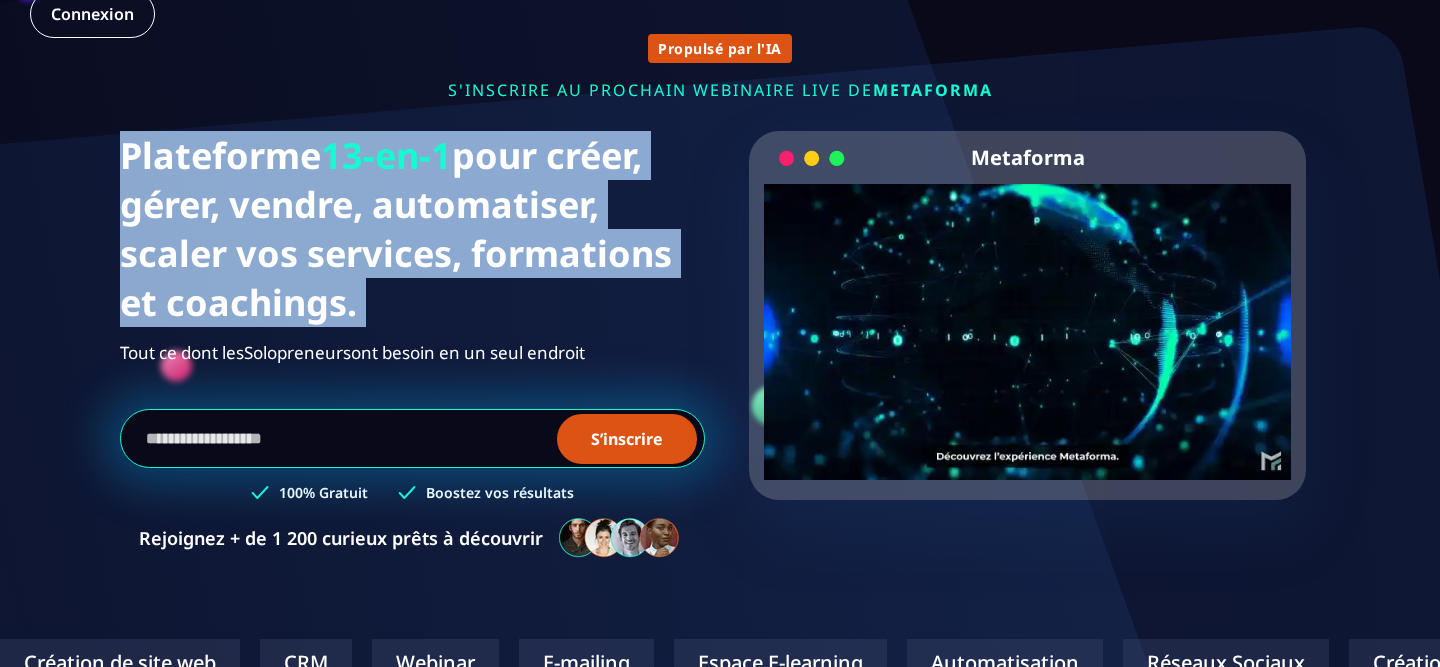 drag, startPoint x: 109, startPoint y: 160, endPoint x: 358, endPoint y: 316, distance: 293.83157 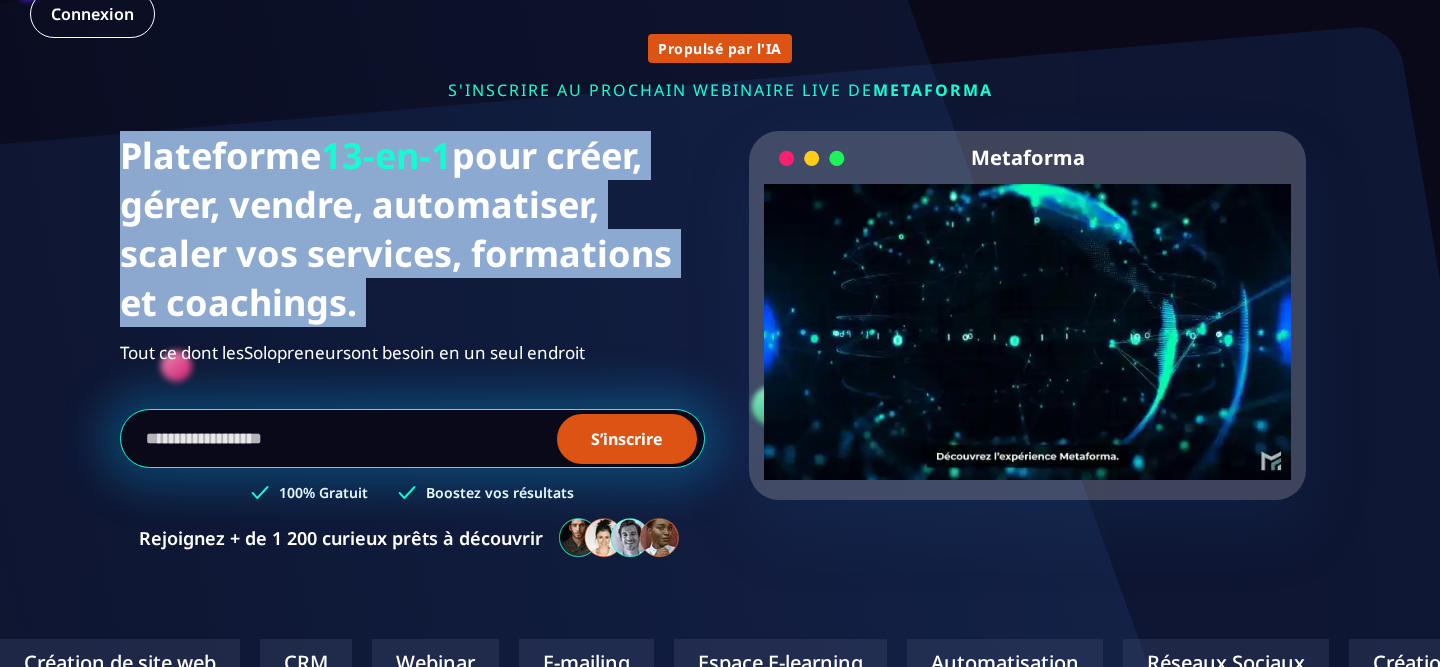 click on "Propulsé par l'IA s'inscrire au prochain webinaire live de  METAFORMA S’inscrire au prochain webinaire live le [DATE] 11h00 (Heure de Paris) Plateforme  13-en-1  pour créer, gérer, vendre, automatiser, scaler vos services,  formations et coachings. Tout ce dont les  Solopreneurs Thérapeutes  ont besoin en un seul endroit S’inscrire 100% Gratuit Boostez vos résultats Rejoignez + de 1 200 curieux prêts à découvrir Metaforma  Your browser does not support the video tag.  Création de site web CRM Webinar E-mailing Espace E-learning Automatisation Réseaux Sociaux Création de site web CRM Webinar E-mailing Espace E-learning Automatisation Réseaux Sociaux Création de site web CRM Webinar E-mailing Espace E-learning Automatisation Réseaux Sociaux Création de site web CRM Webinar E-mailing Espace E-learning Automatisation Réseaux Sociaux Olivier Coach [PERSON_NAME] Formatrice [PERSON_NAME] d'un OF Item 1 of 3 Olivier Coach [PERSON_NAME] Formatrice [PERSON_NAME] d'un OF" at bounding box center (720, 575) 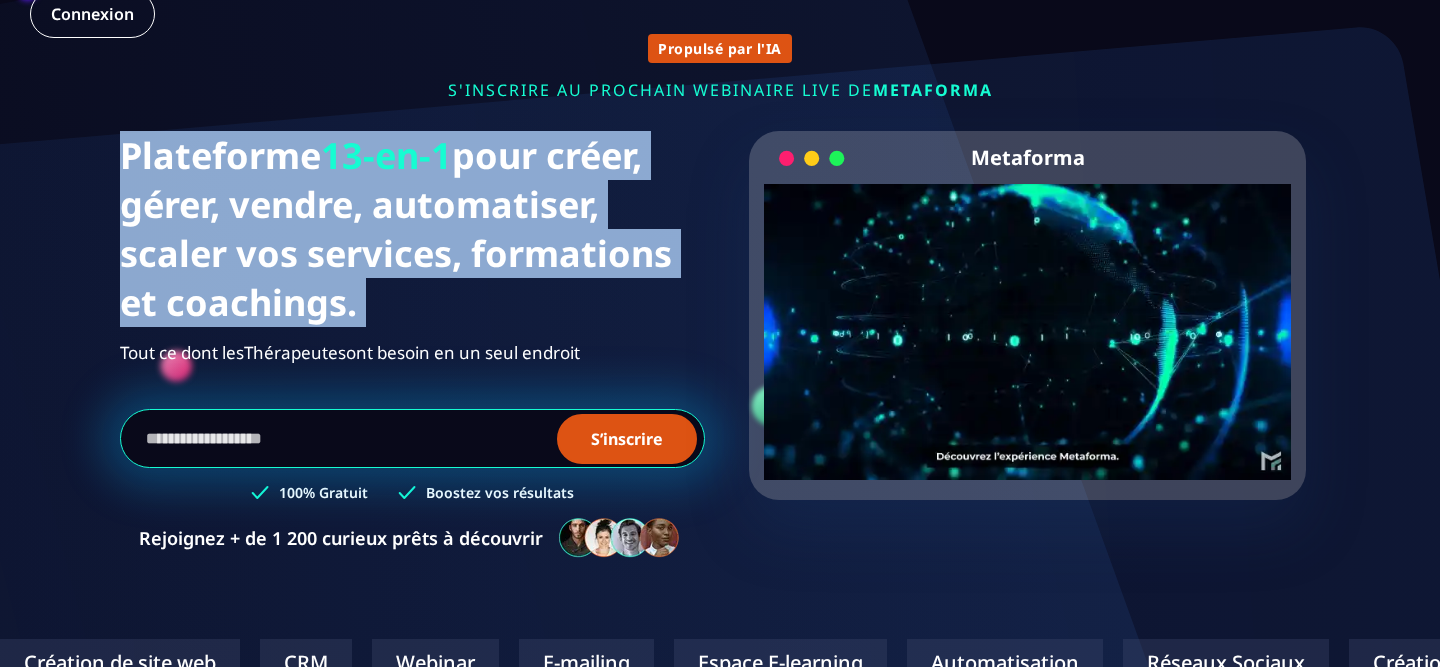 drag, startPoint x: 384, startPoint y: 316, endPoint x: 108, endPoint y: 151, distance: 321.56027 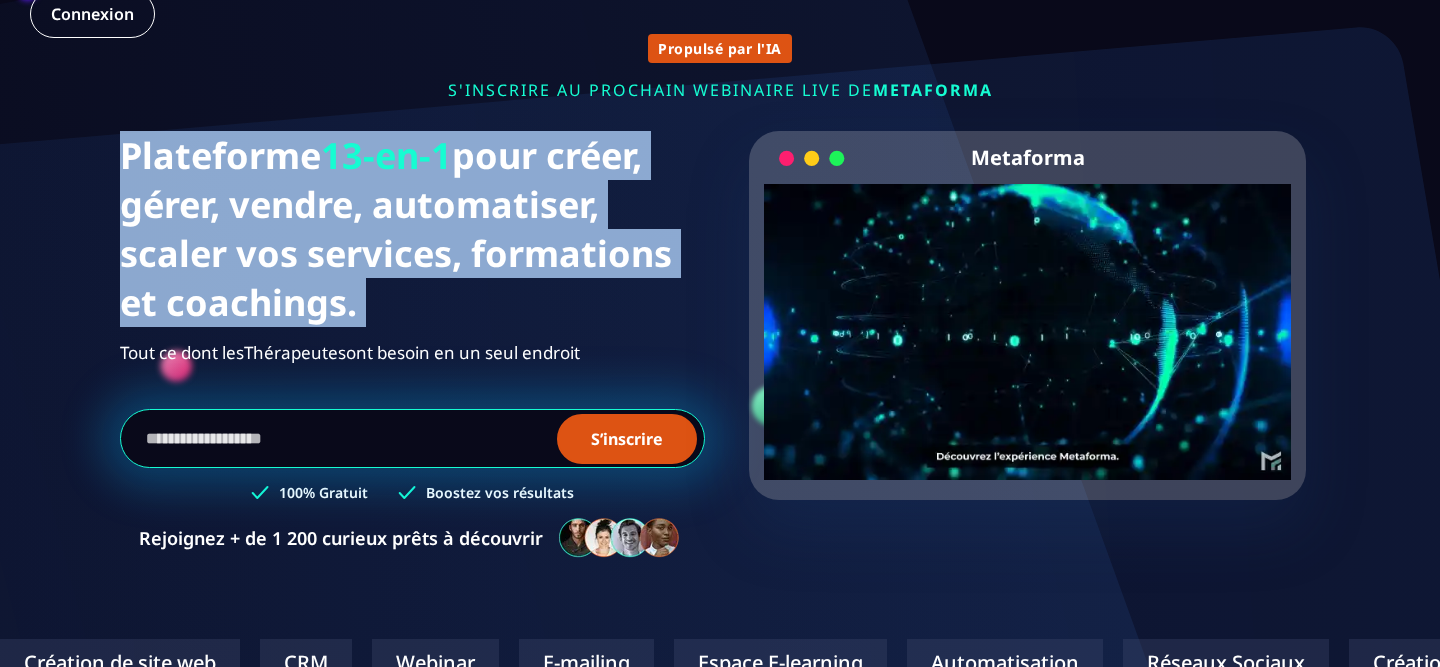 click on "Propulsé par l'IA s'inscrire au prochain webinaire live de  METAFORMA S’inscrire au prochain webinaire live le [DATE] 11h00 (Heure de Paris) Plateforme  13-en-1  pour créer, gérer, vendre, automatiser, scaler vos services,  formations et coachings. Tout ce dont les  Thérapeutes Agences  ont besoin en un seul endroit S’inscrire 100% Gratuit Boostez vos résultats Rejoignez + de 1 200 curieux prêts à découvrir Metaforma  Your browser does not support the video tag." at bounding box center [720, 286] 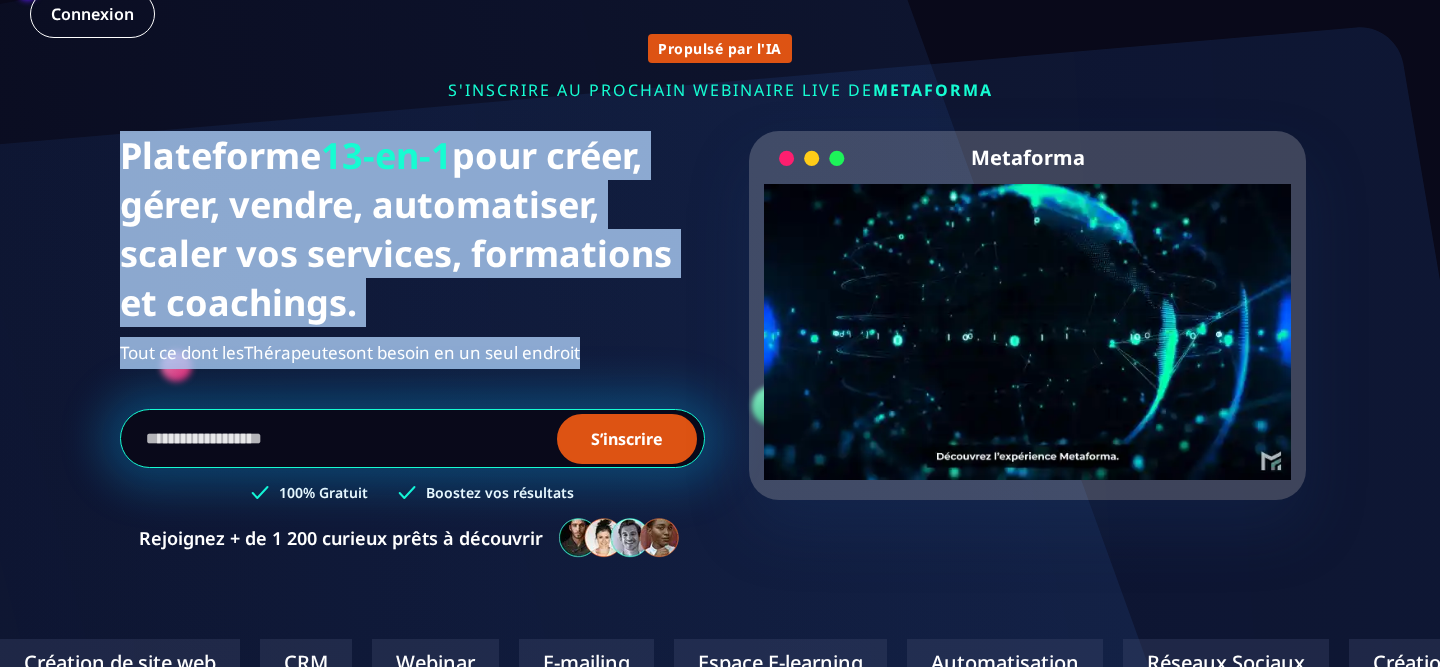 drag, startPoint x: 268, startPoint y: 217, endPoint x: 645, endPoint y: 374, distance: 408.3846 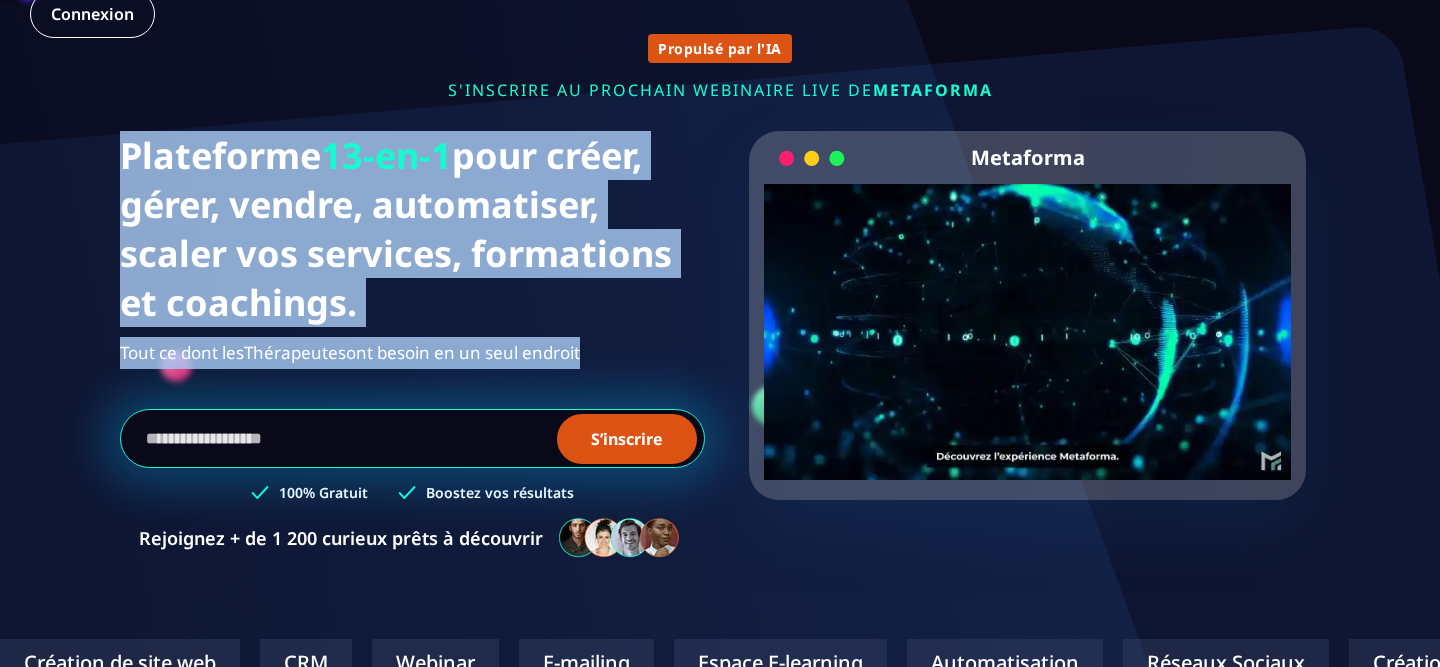 click on "Propulsé par l'IA s'inscrire au prochain webinaire live de  METAFORMA S’inscrire au prochain webinaire live le [DATE] 11h00 (Heure de Paris) Plateforme  13-en-1  pour créer, gérer, vendre, automatiser, scaler vos services,  formations et coachings. Tout ce dont les  Thérapeutes Agences  ont besoin en un seul endroit S’inscrire 100% Gratuit Boostez vos résultats Rejoignez + de 1 200 curieux prêts à découvrir Metaforma  Your browser does not support the video tag." at bounding box center [720, 286] 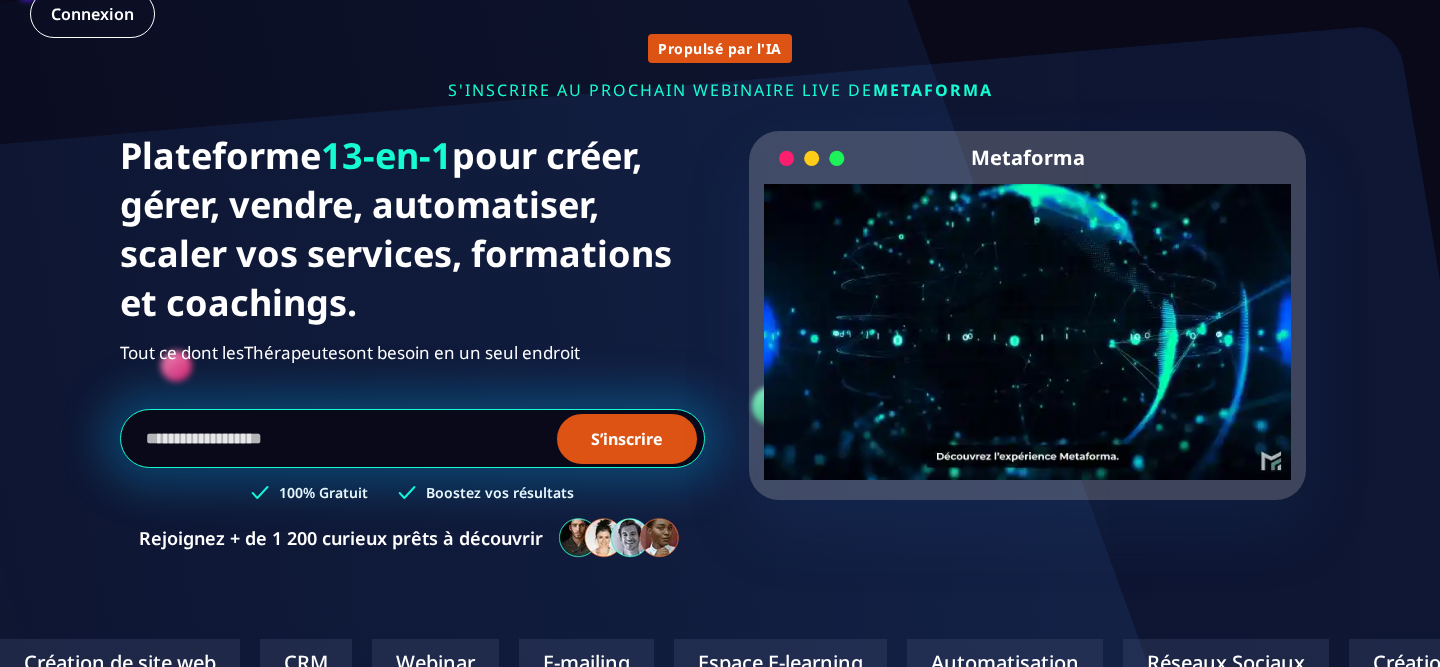 click on "Plateforme  13-en-1  pour créer, gérer, vendre, automatiser, scaler vos services,  formations et coachings. Tout ce dont les  Thérapeutes Agences  ont besoin en un seul endroit S’inscrire 100% Gratuit Boostez vos résultats Rejoignez + de 1 200 curieux prêts à découvrir" at bounding box center (412, 355) 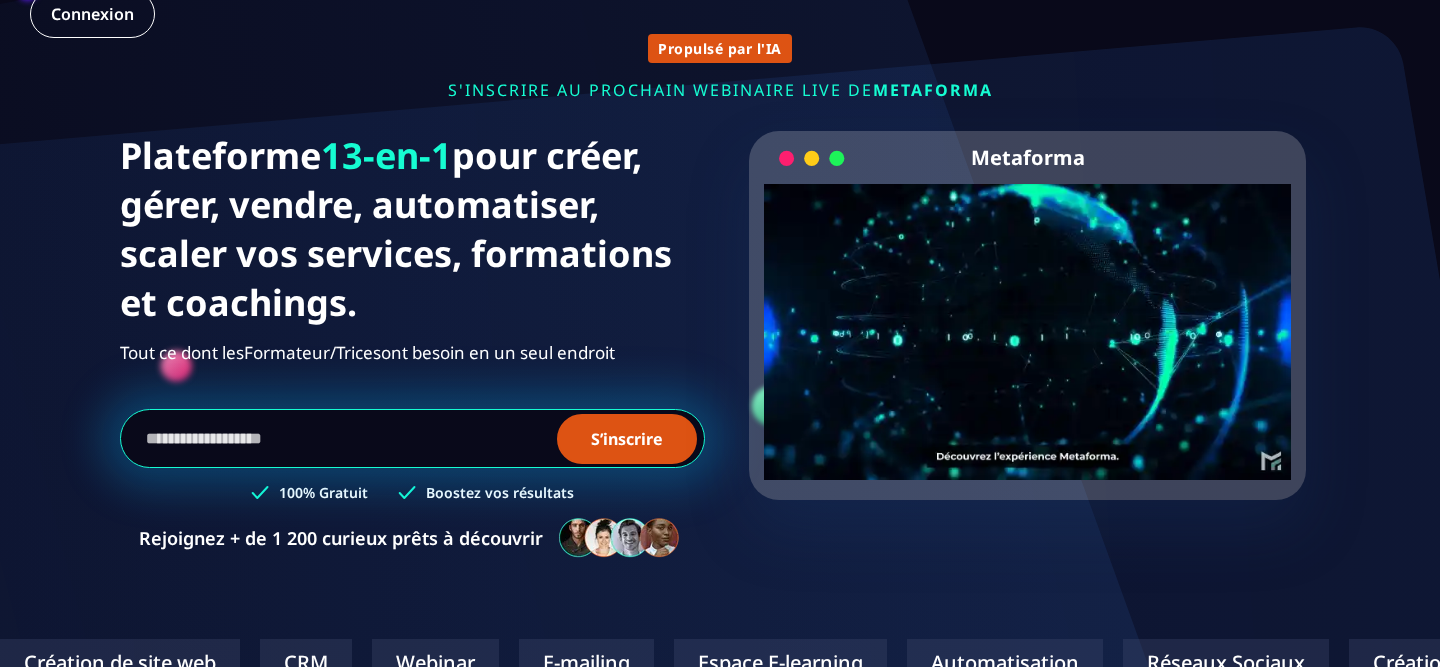 drag, startPoint x: 593, startPoint y: 366, endPoint x: 139, endPoint y: 178, distance: 491.3858 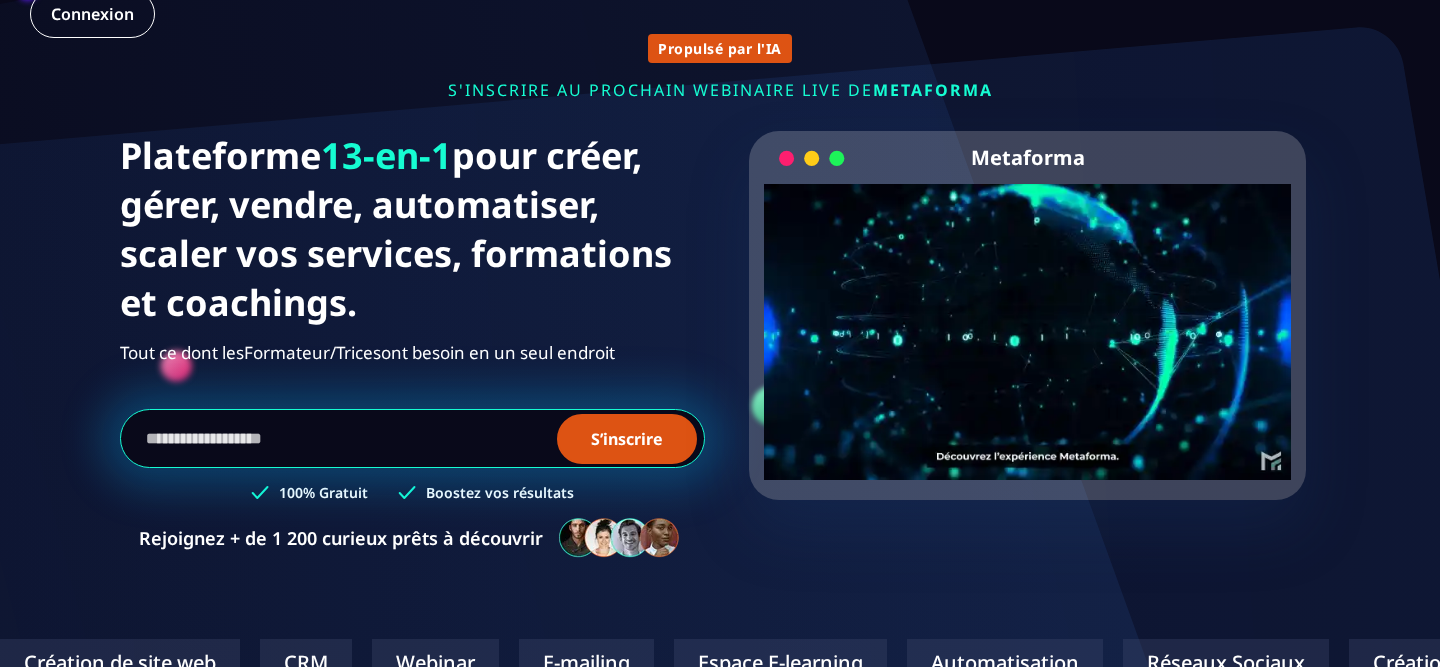 click on "Plateforme  13-en-1  pour créer, gérer, vendre, automatiser, scaler vos services,  formations et coachings. Tout ce dont les  Formateur/Trices Coach En Ligne  ont besoin en un seul endroit" at bounding box center (412, 250) 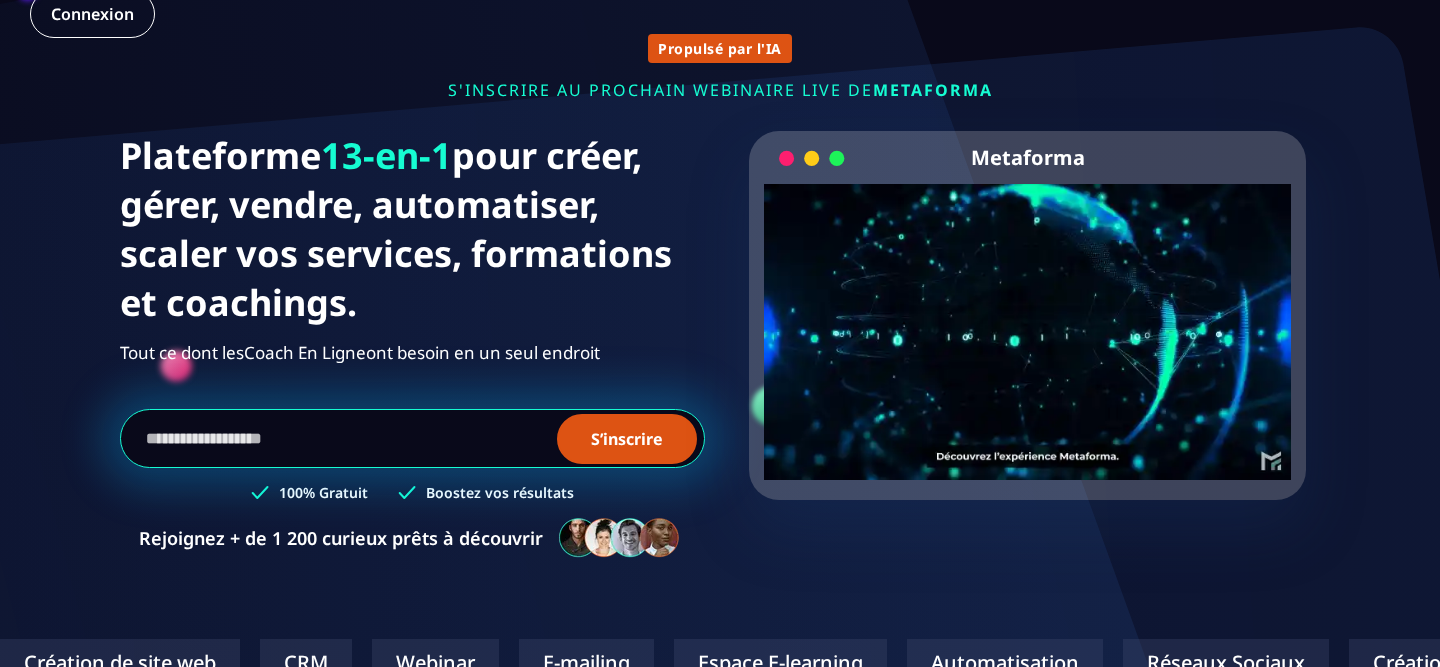 drag, startPoint x: 684, startPoint y: 360, endPoint x: 98, endPoint y: 129, distance: 629.8865 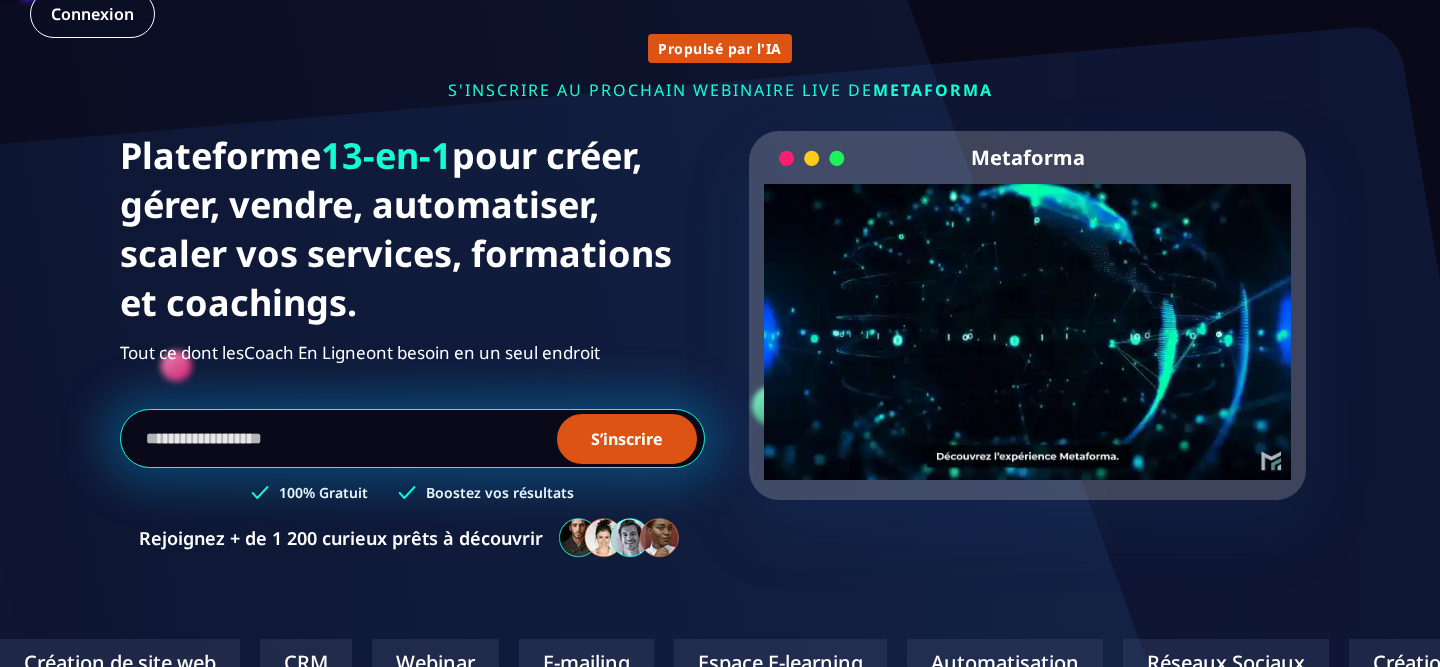 click on "Propulsé par l'IA s'inscrire au prochain webinaire live de  METAFORMA S’inscrire au prochain webinaire live le [DATE] 11h00 (Heure de Paris) Plateforme  13-en-1  pour créer, gérer, vendre, automatiser, scaler vos services,  formations et coachings. Tout ce dont les  Coach En Ligne Coach En Ligne  ont besoin en un seul endroit S’inscrire 100% Gratuit Boostez vos résultats Rejoignez + de 1 200 curieux prêts à découvrir Metaforma  Your browser does not support the video tag.  Création de site web CRM Webinar E-mailing Espace E-learning Automatisation Réseaux Sociaux Création de site web CRM Webinar E-mailing Espace E-learning Automatisation Réseaux Sociaux Création de site web CRM Webinar E-mailing Espace E-learning Automatisation Réseaux Sociaux Création de site web CRM Webinar E-mailing Espace E-learning Automatisation Réseaux Sociaux Olivier Coach [PERSON_NAME] Formatrice [PERSON_NAME] d'un OF Item 1 of 3 Olivier Coach [PERSON_NAME] Formatrice [PERSON_NAME] d'un OF" at bounding box center [720, 575] 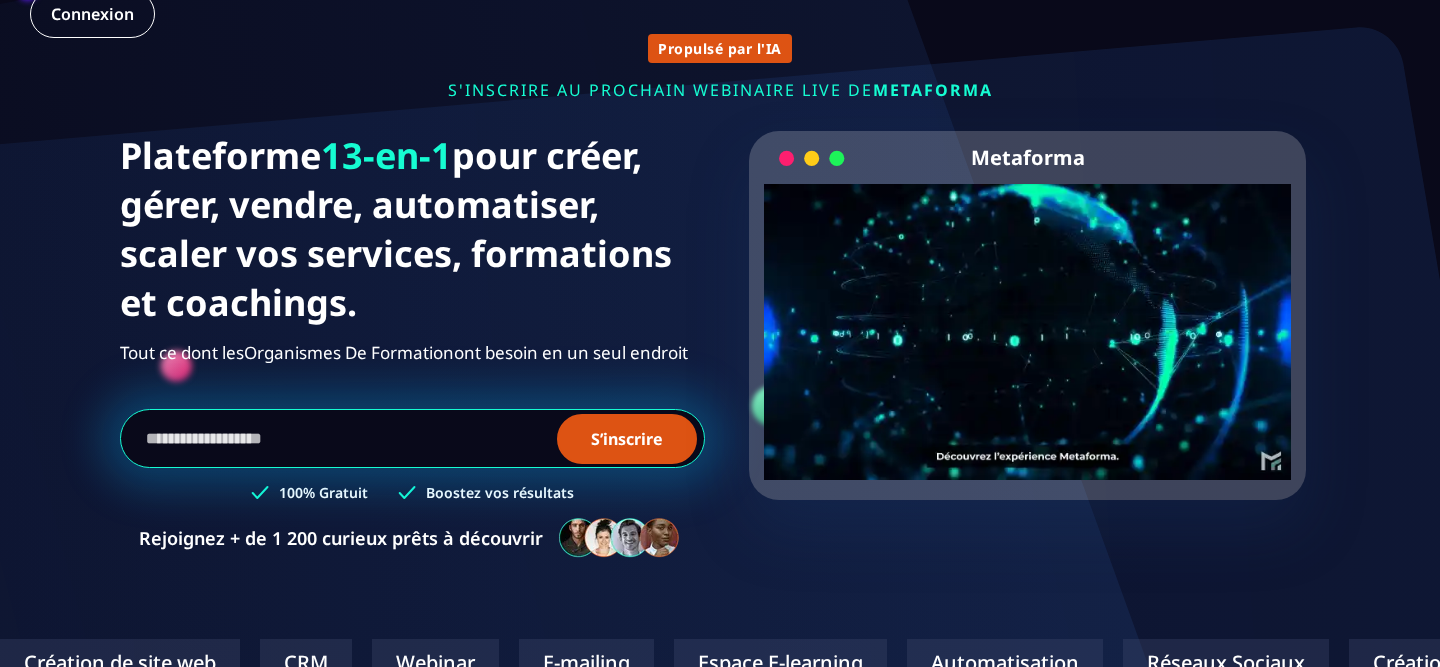 click on "Plateforme  13-en-1  pour créer, gérer, vendre, automatiser, scaler vos services,  formations et coachings." at bounding box center [412, 229] 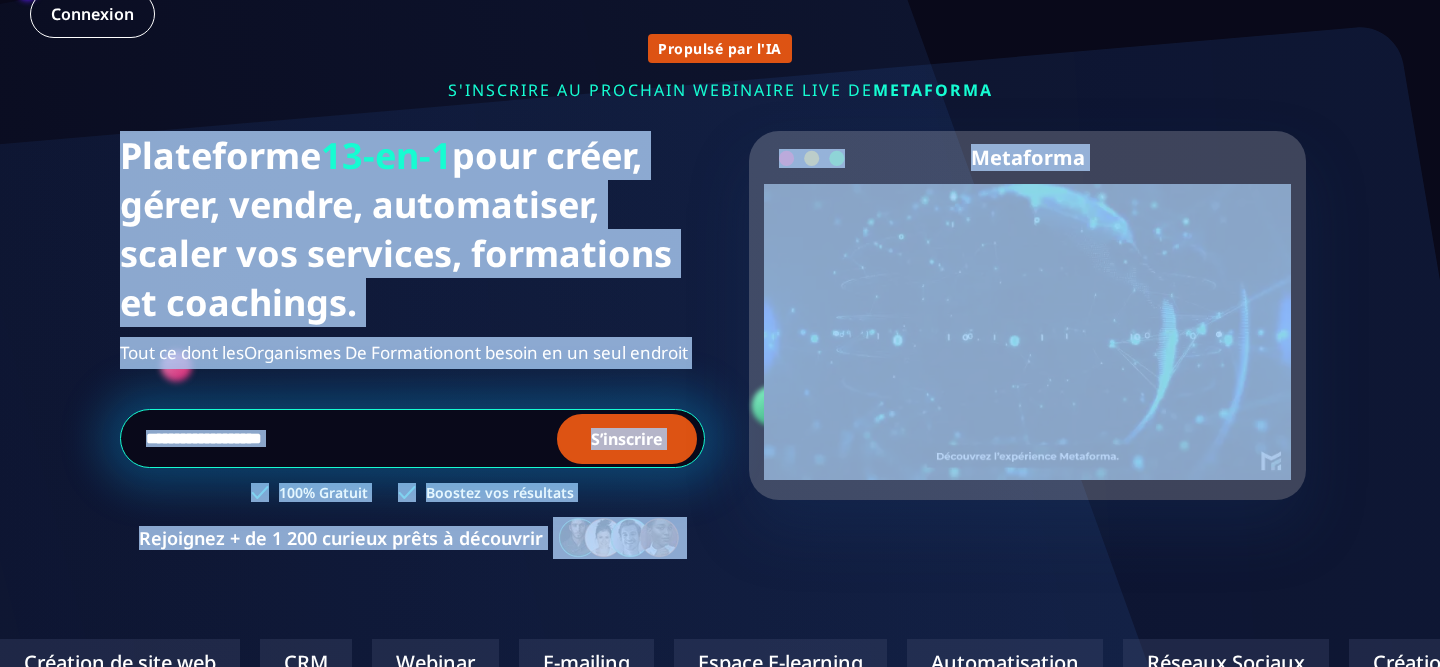 drag, startPoint x: 114, startPoint y: 144, endPoint x: 740, endPoint y: 373, distance: 666.5711 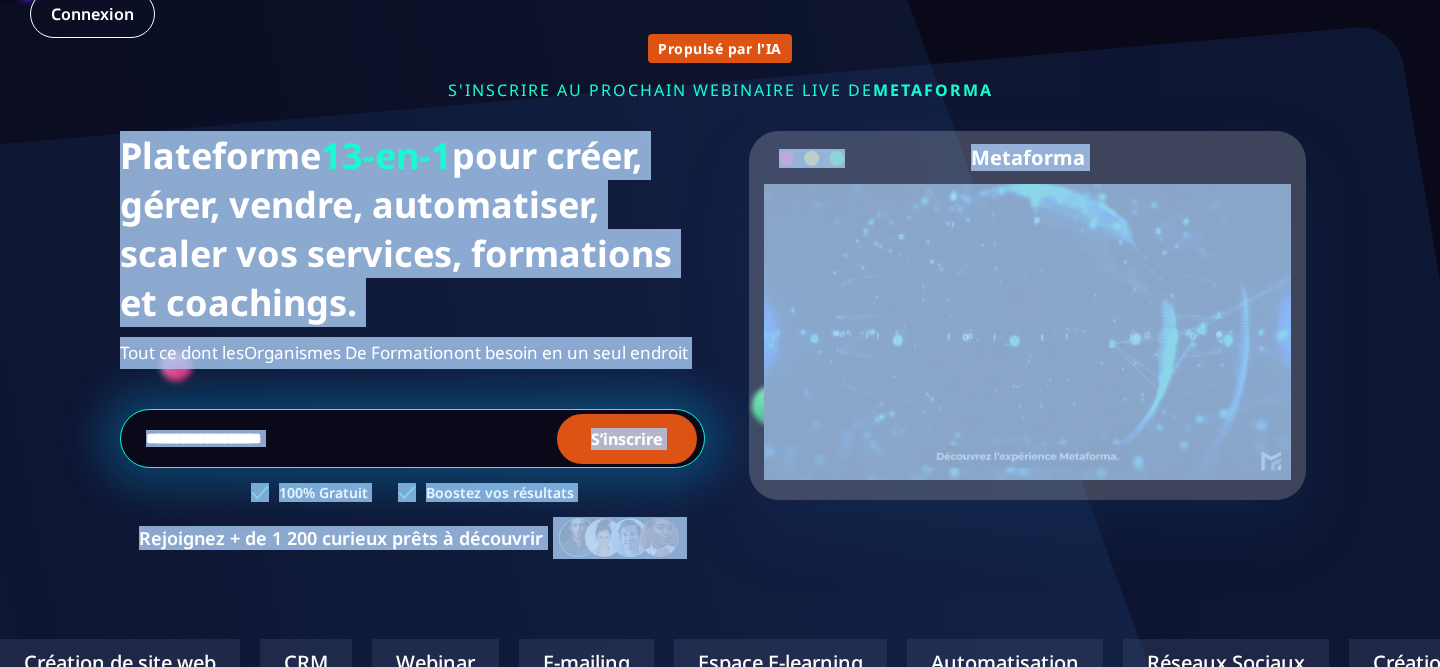 click on "Propulsé par l'IA s'inscrire au prochain webinaire live de  METAFORMA S’inscrire au prochain webinaire live le [DATE] 11h00 (Heure de Paris) Plateforme  13-en-1  pour créer, gérer, vendre, automatiser, scaler vos services,  formations et coachings. Tout ce dont les  Organismes De Formation Solopreneurs  ont besoin en un seul endroit S’inscrire 100% Gratuit Boostez vos résultats Rejoignez + de 1 200 curieux prêts à découvrir Metaforma  Your browser does not support the video tag." at bounding box center [720, 286] 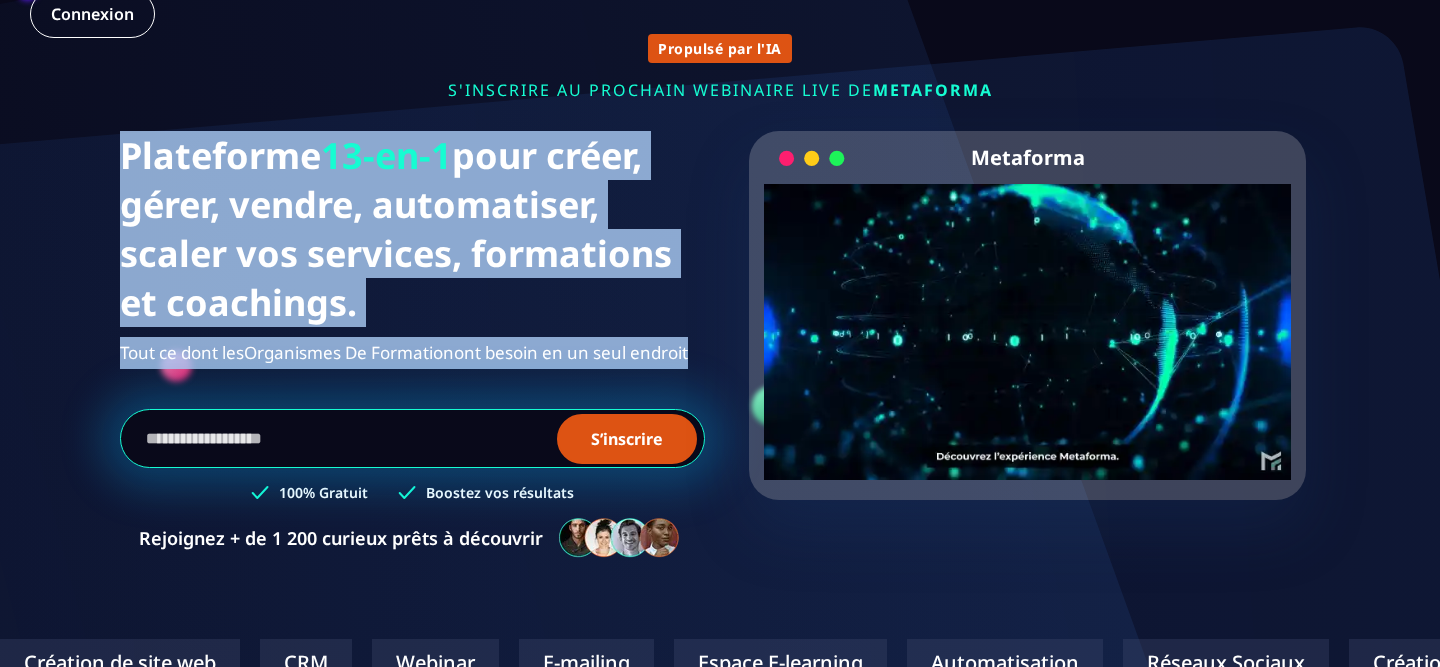 drag, startPoint x: 713, startPoint y: 364, endPoint x: 133, endPoint y: 138, distance: 622.4757 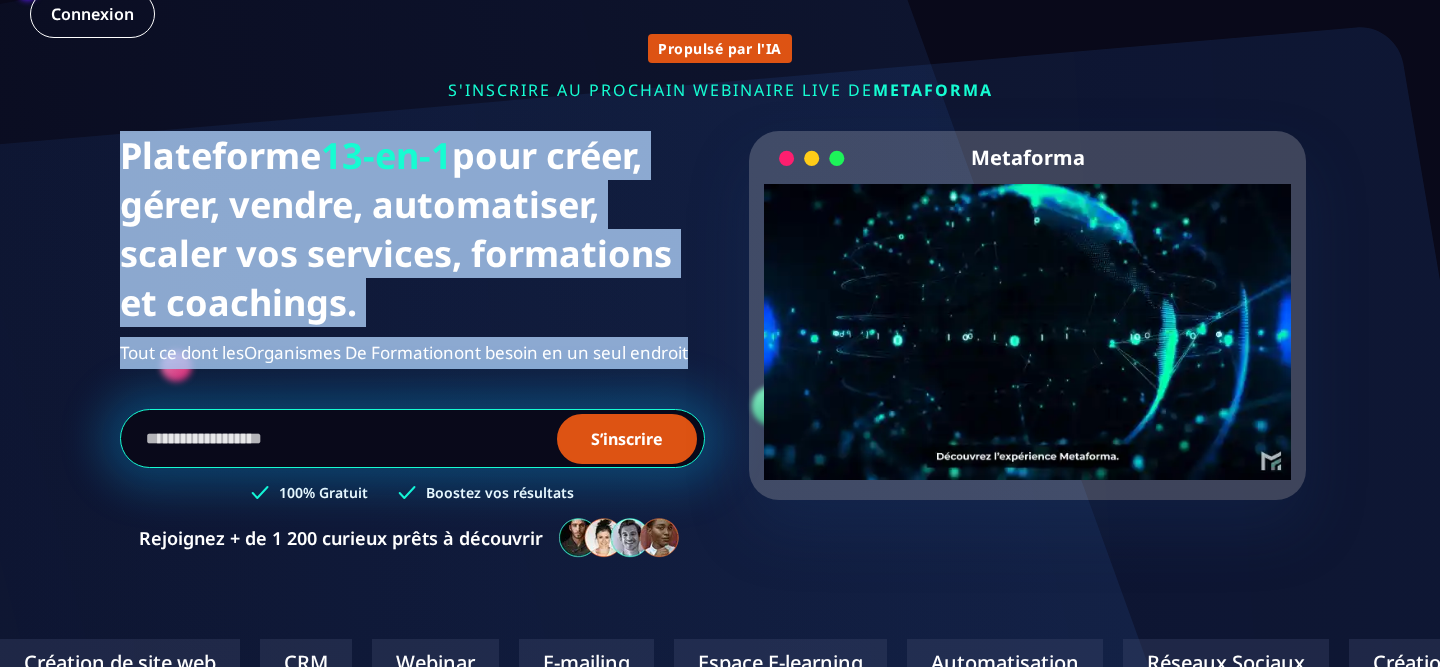 click on "Plateforme  13-en-1  pour créer, gérer, vendre, automatiser, scaler vos services,  formations et coachings. Tout ce dont les  Organismes De Formation Solopreneurs  ont besoin en un seul endroit S’inscrire 100% Gratuit Boostez vos résultats Rejoignez + de 1 200 curieux prêts à découvrir Metaforma  Your browser does not support the video tag." at bounding box center (720, 355) 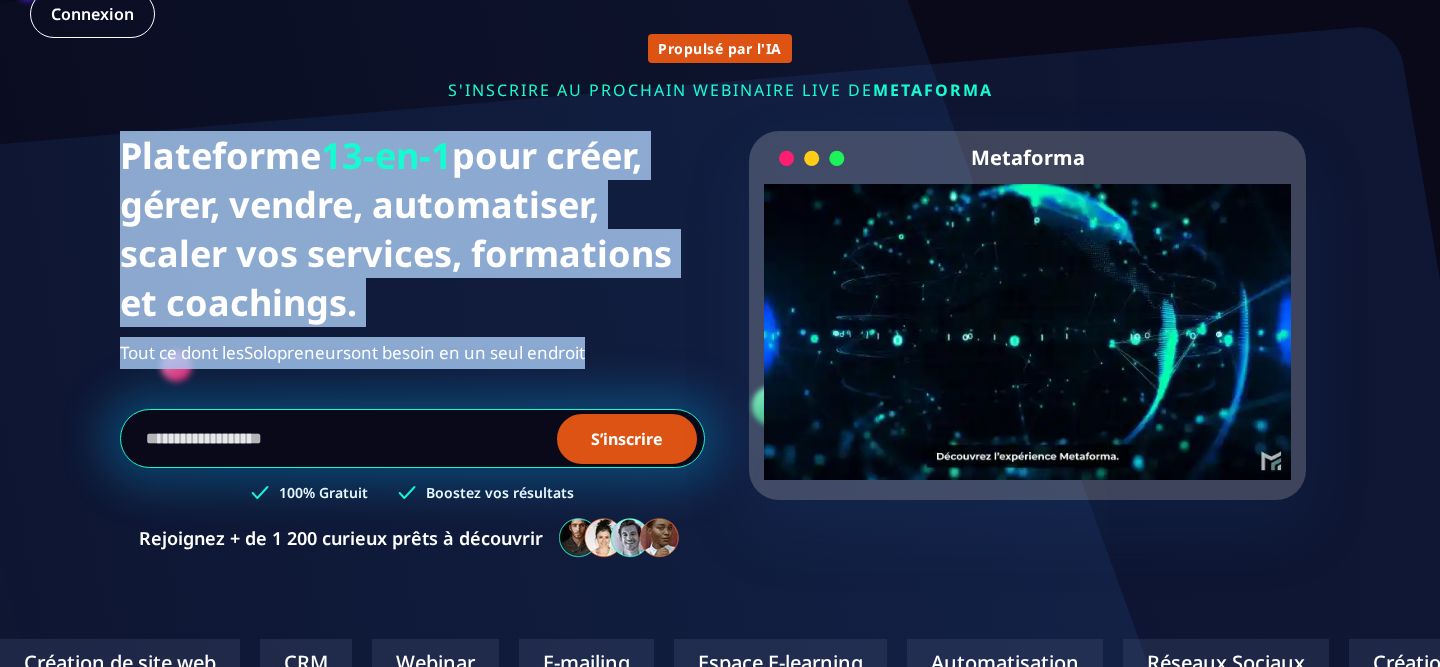 click on "Plateforme  13-en-1  pour créer, gérer, vendre, automatiser, scaler vos services,  formations et coachings." at bounding box center (412, 229) 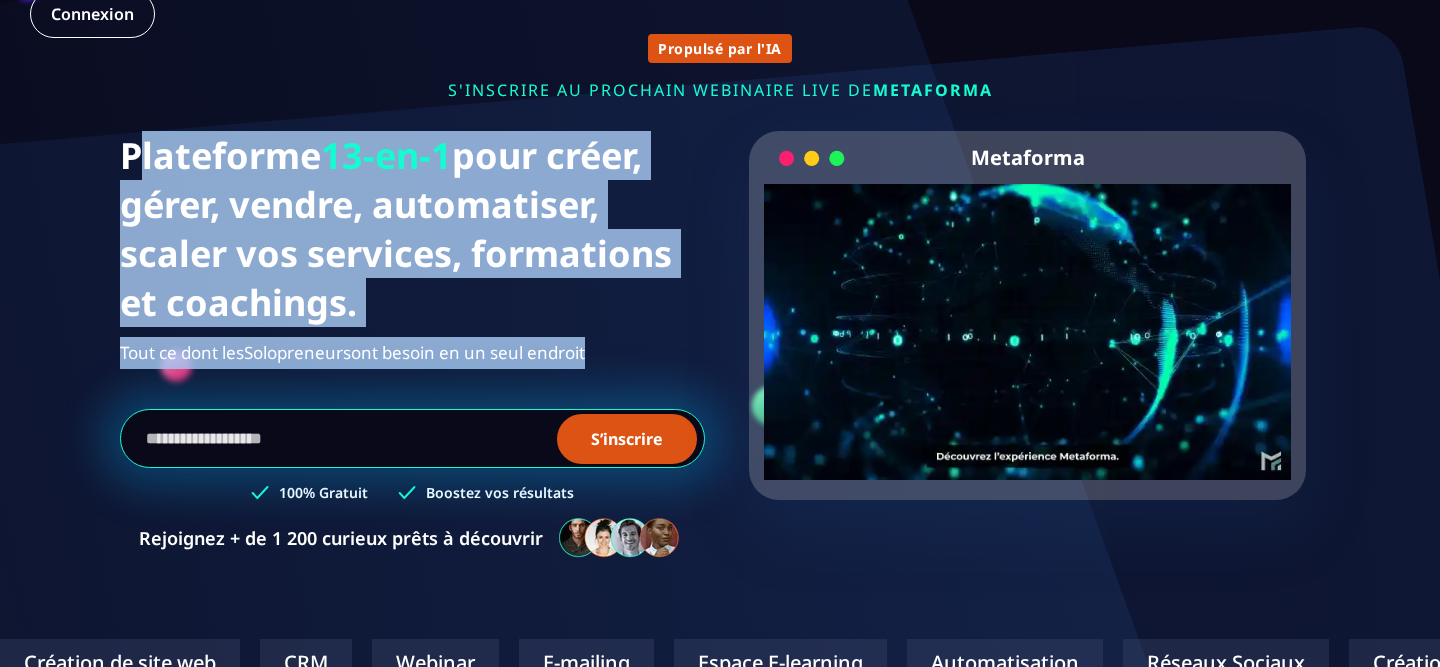 drag, startPoint x: 160, startPoint y: 153, endPoint x: 657, endPoint y: 384, distance: 548.06024 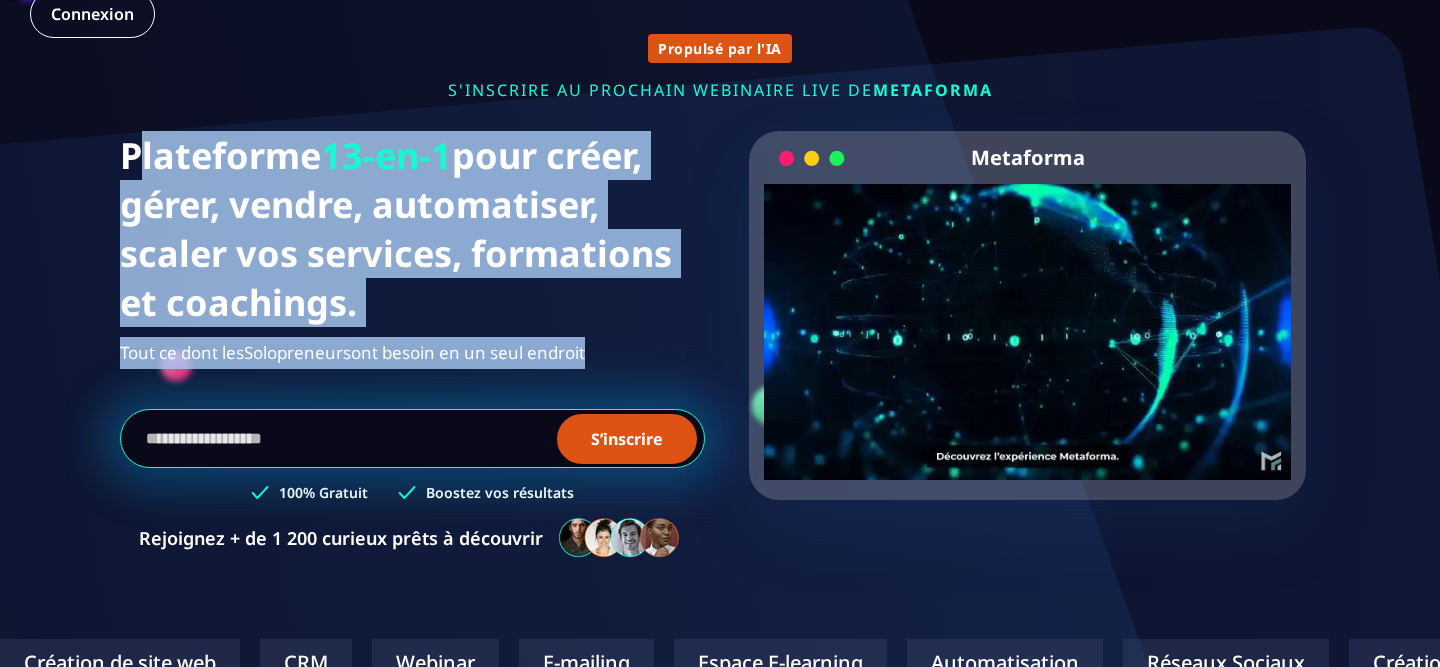 click on "Plateforme  13-en-1  pour créer, gérer, vendre, automatiser, scaler vos services,  formations et coachings. Tout ce dont les  Solopreneurs Thérapeutes  ont besoin en un seul endroit S’inscrire 100% Gratuit Boostez vos résultats Rejoignez + de 1 200 curieux prêts à découvrir" at bounding box center (412, 355) 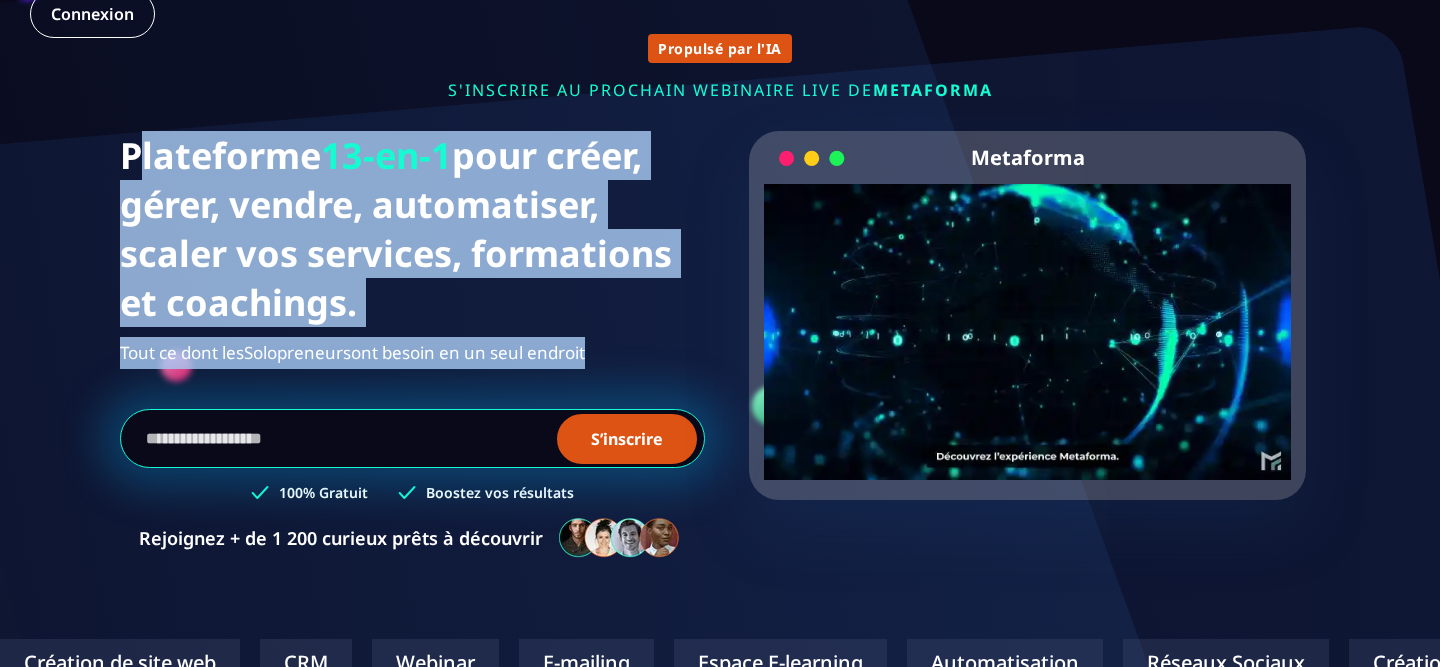 click on "Plateforme  13-en-1  pour créer, gérer, vendre, automatiser, scaler vos services,  formations et coachings." at bounding box center [412, 229] 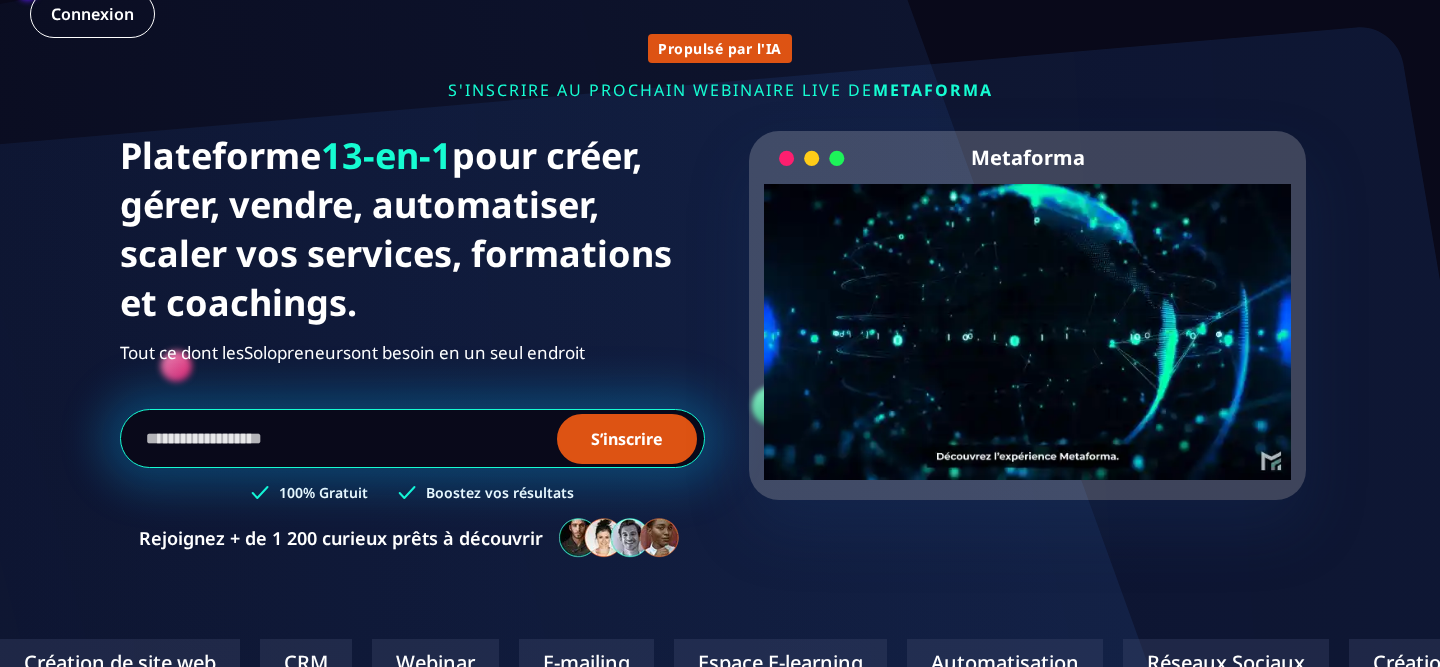 click on "Plateforme  13-en-1  pour créer, gérer, vendre, automatiser, scaler vos services,  formations et coachings." at bounding box center (412, 229) 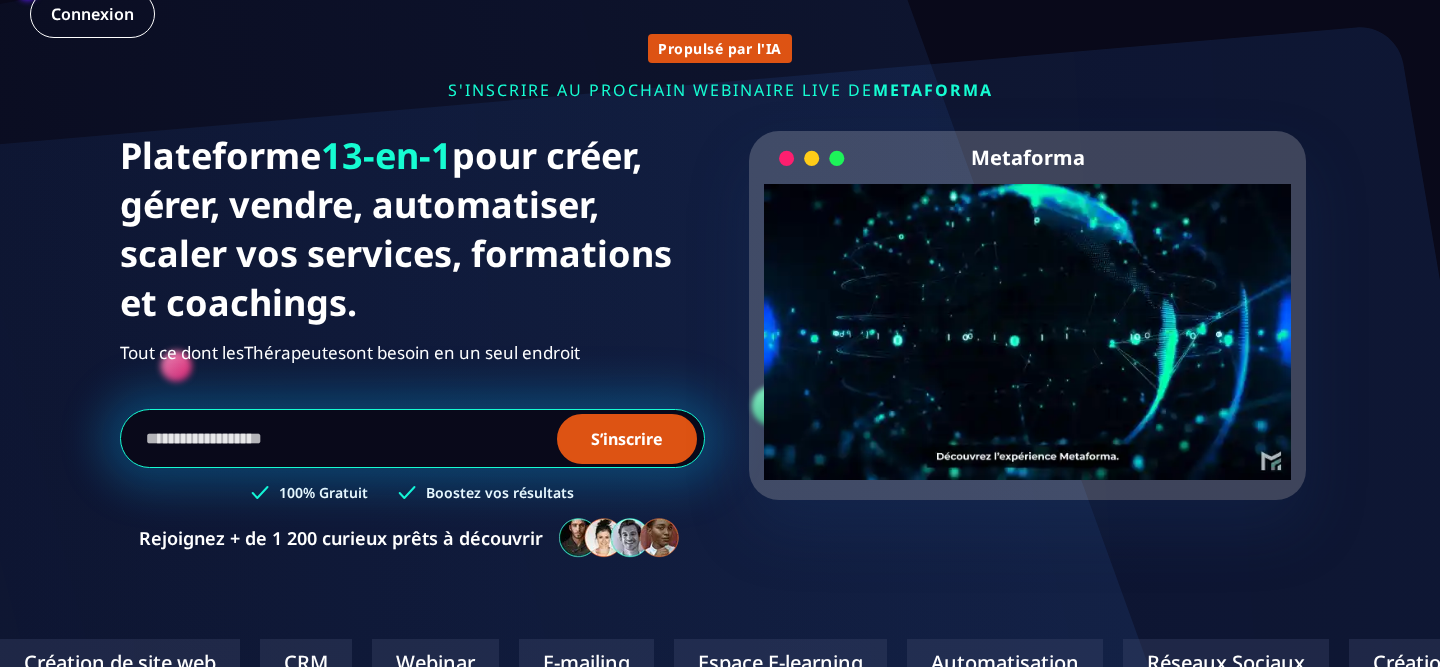 drag, startPoint x: 107, startPoint y: 155, endPoint x: 615, endPoint y: 360, distance: 547.8038 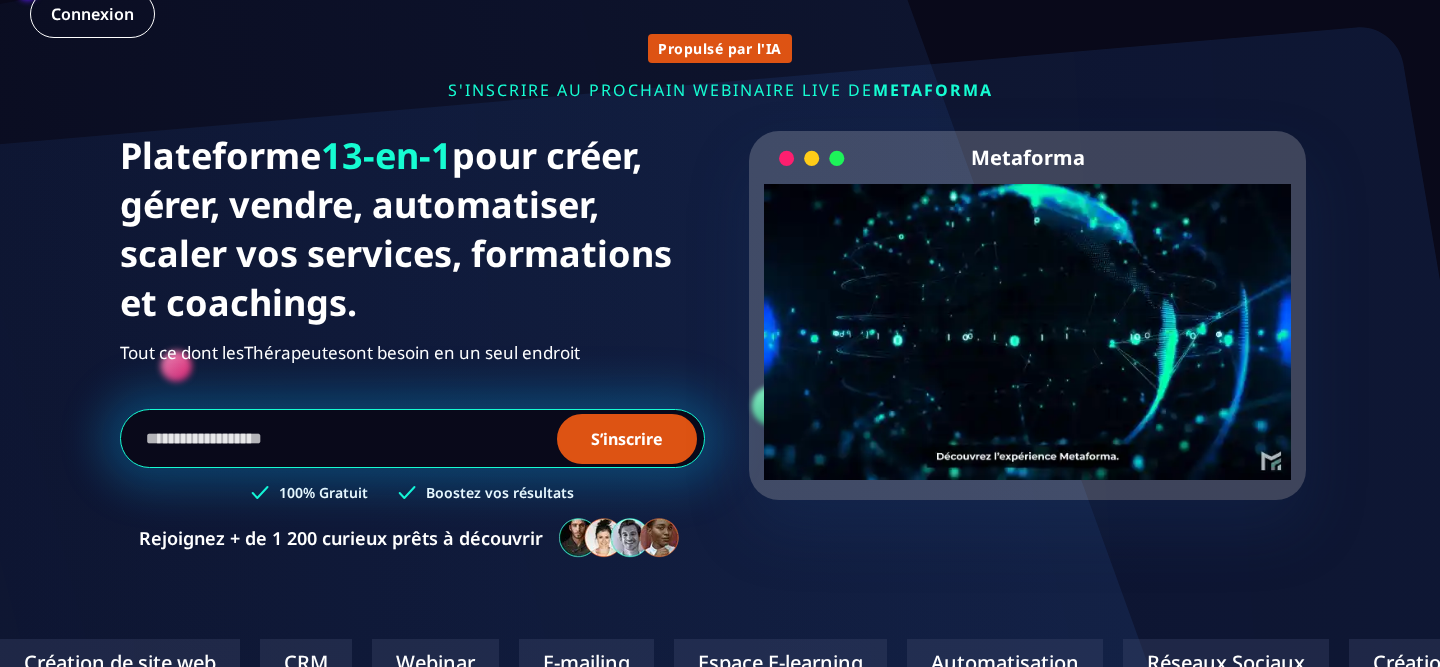 click on "Propulsé par l'IA s'inscrire au prochain webinaire live de  METAFORMA S’inscrire au prochain webinaire live le [DATE] 11h00 (Heure de Paris) Plateforme  13-en-1  pour créer, gérer, vendre, automatiser, scaler vos services,  formations et coachings. Tout ce dont les  Thérapeutes Agences  ont besoin en un seul endroit S’inscrire 100% Gratuit Boostez vos résultats Rejoignez + de 1 200 curieux prêts à découvrir Metaforma  Your browser does not support the video tag." at bounding box center (720, 286) 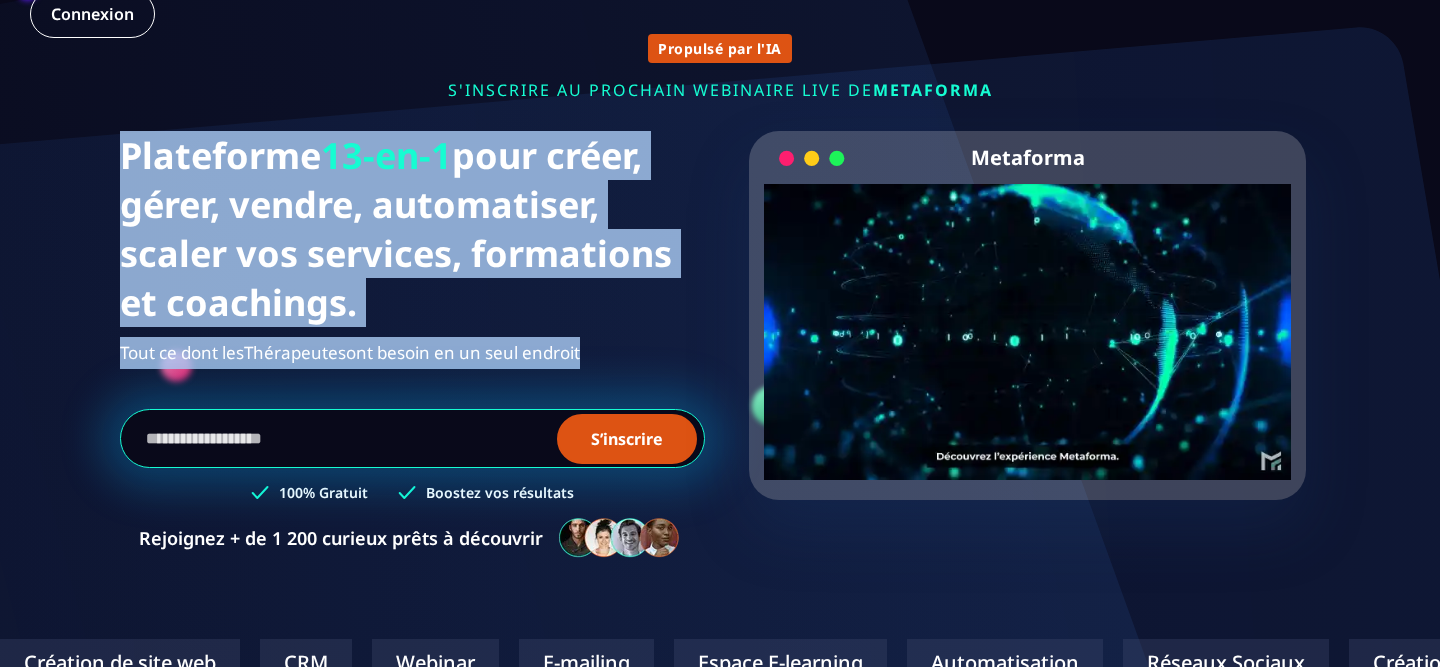 drag, startPoint x: 611, startPoint y: 360, endPoint x: 139, endPoint y: 160, distance: 512.62463 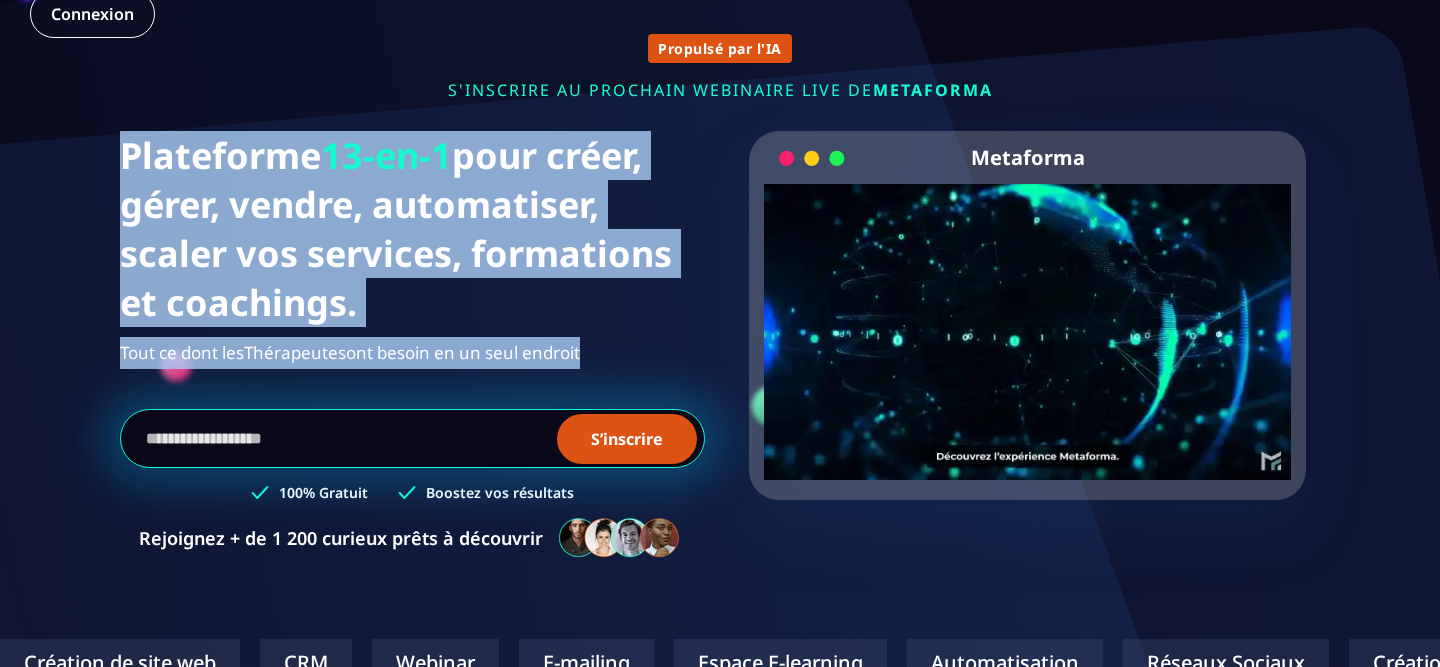 click on "Plateforme  13-en-1  pour créer, gérer, vendre, automatiser, scaler vos services,  formations et coachings. Tout ce dont les  Thérapeutes Agences  ont besoin en un seul endroit" at bounding box center [412, 250] 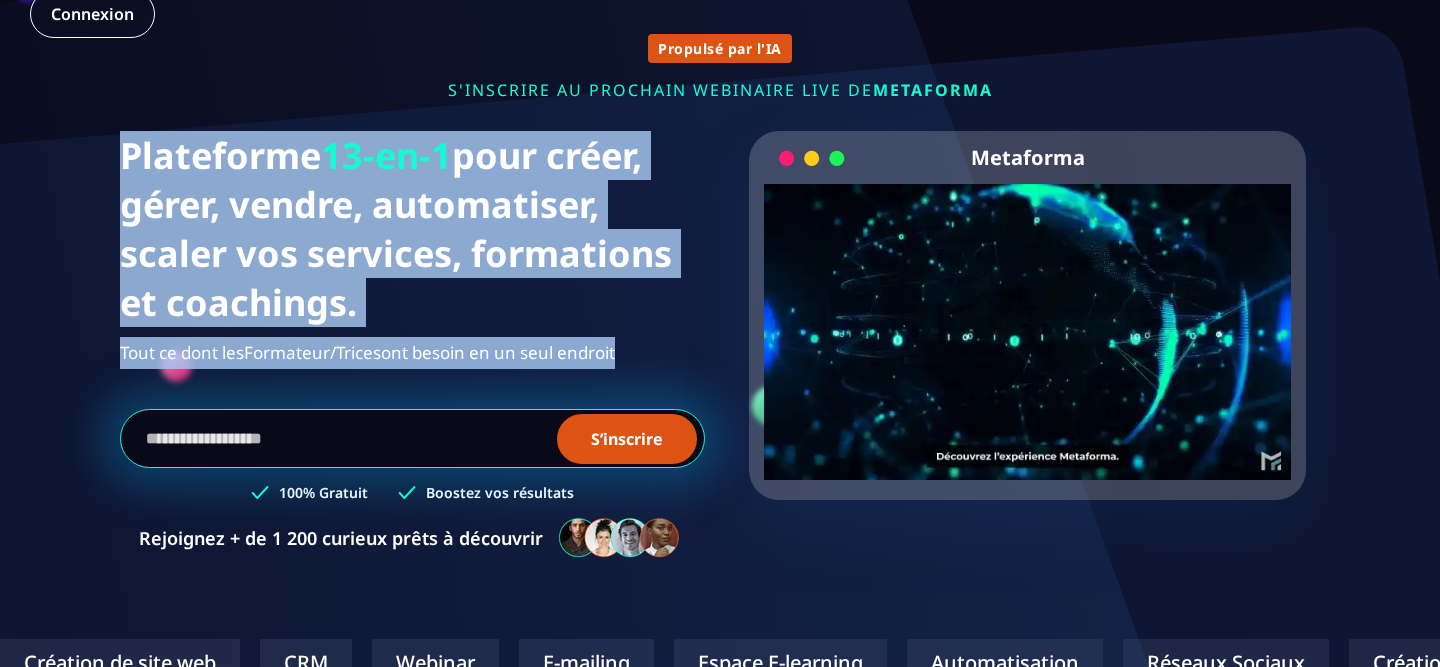 drag, startPoint x: 114, startPoint y: 152, endPoint x: 642, endPoint y: 371, distance: 571.61615 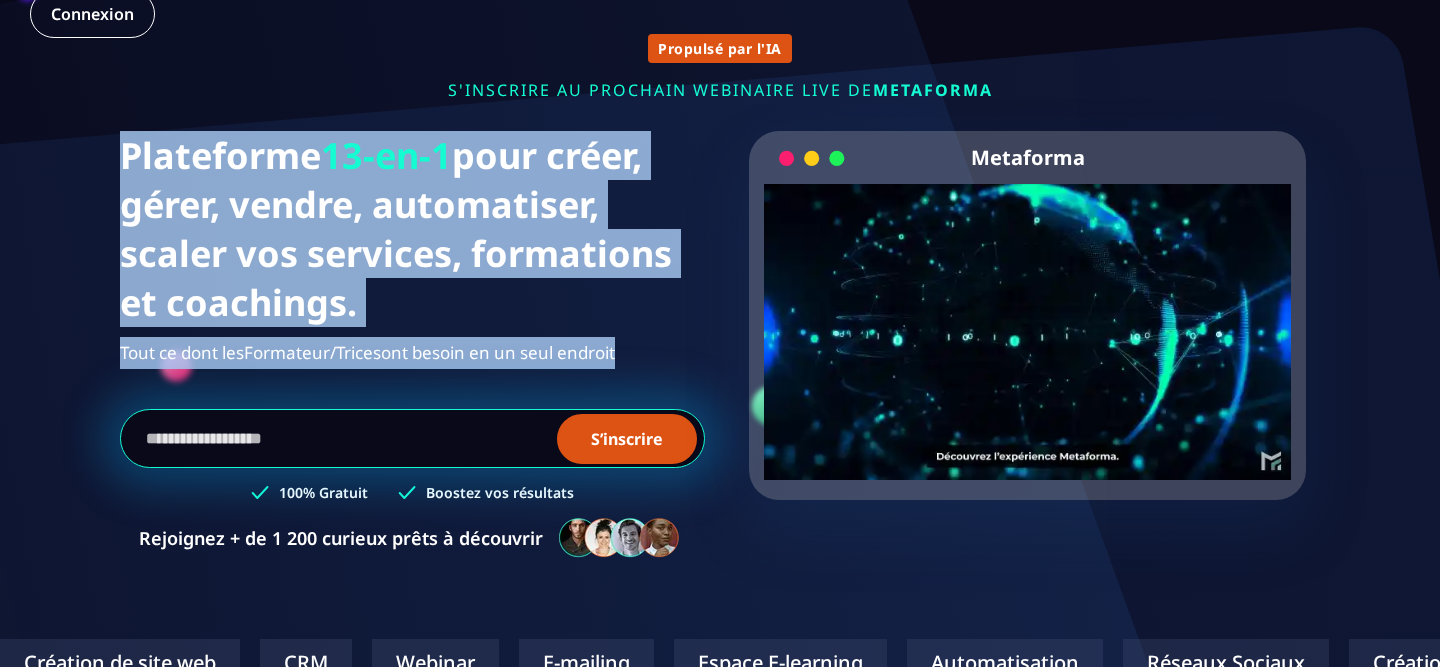 click on "Propulsé par l'IA s'inscrire au prochain webinaire live de  METAFORMA S’inscrire au prochain webinaire live le [DATE] 11h00 (Heure de Paris) Plateforme  13-en-1  pour créer, gérer, vendre, automatiser, scaler vos services,  formations et coachings. Tout ce dont les  Formateur/Trices Coach En Ligne  ont besoin en un seul endroit S’inscrire 100% Gratuit Boostez vos résultats Rejoignez + de 1 200 curieux prêts à découvrir Metaforma  Your browser does not support the video tag." at bounding box center [720, 286] 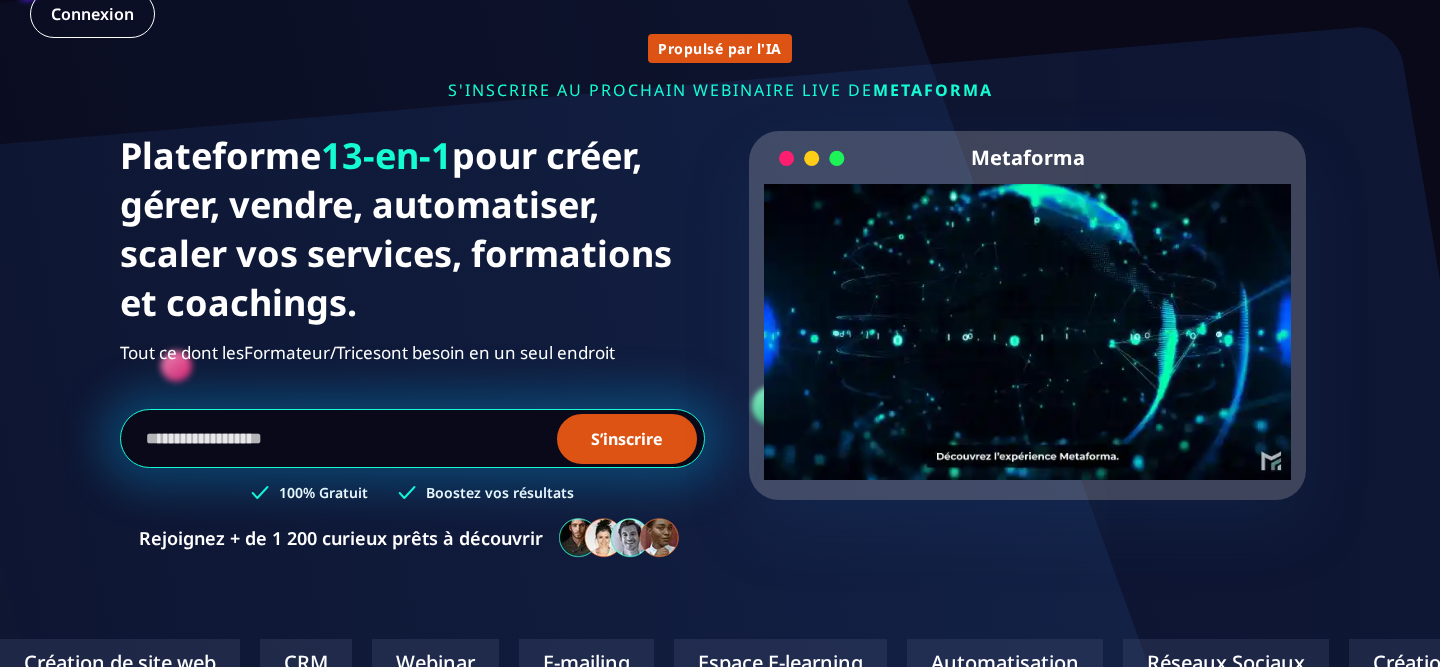 click on "Plateforme  13-en-1  pour créer, gérer, vendre, automatiser, scaler vos services,  formations et coachings. Tout ce dont les  Formateur/Trices Coach En Ligne  ont besoin en un seul endroit S’inscrire 100% Gratuit Boostez vos résultats Rejoignez + de 1 200 curieux prêts à découvrir" at bounding box center [412, 355] 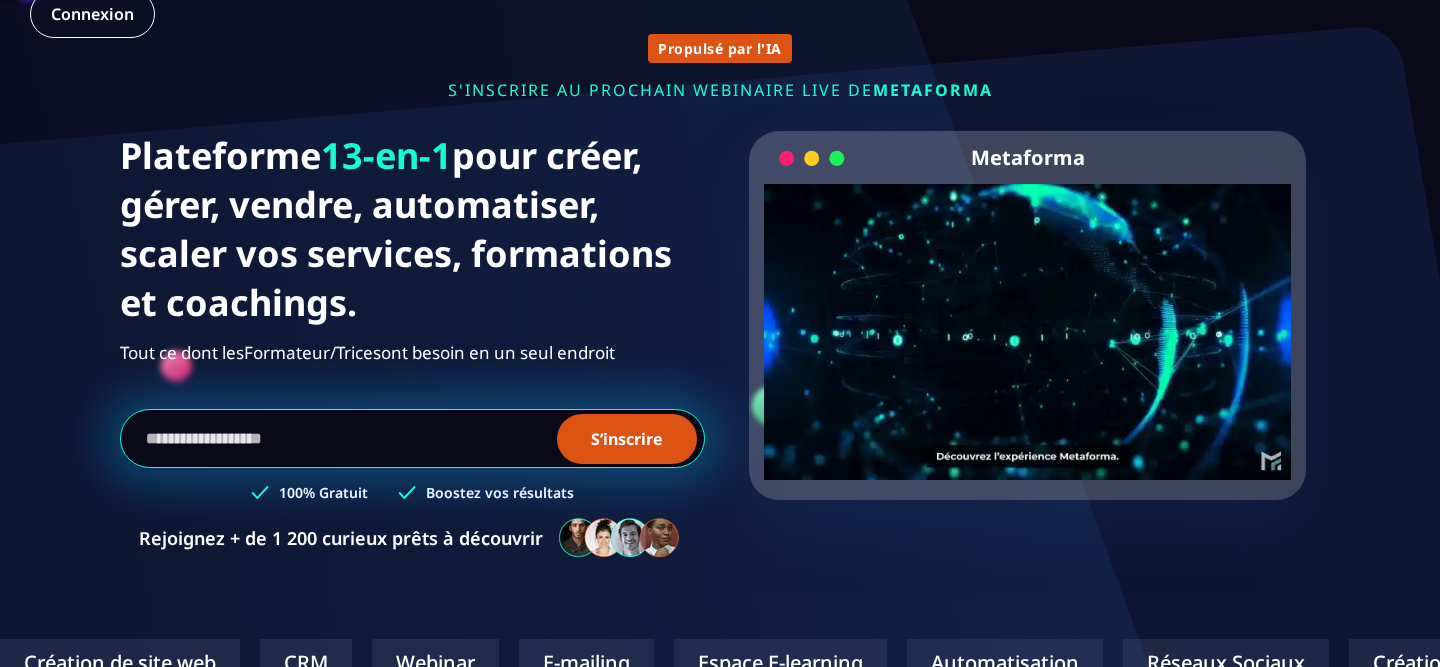 drag, startPoint x: 634, startPoint y: 361, endPoint x: 126, endPoint y: 160, distance: 546.3195 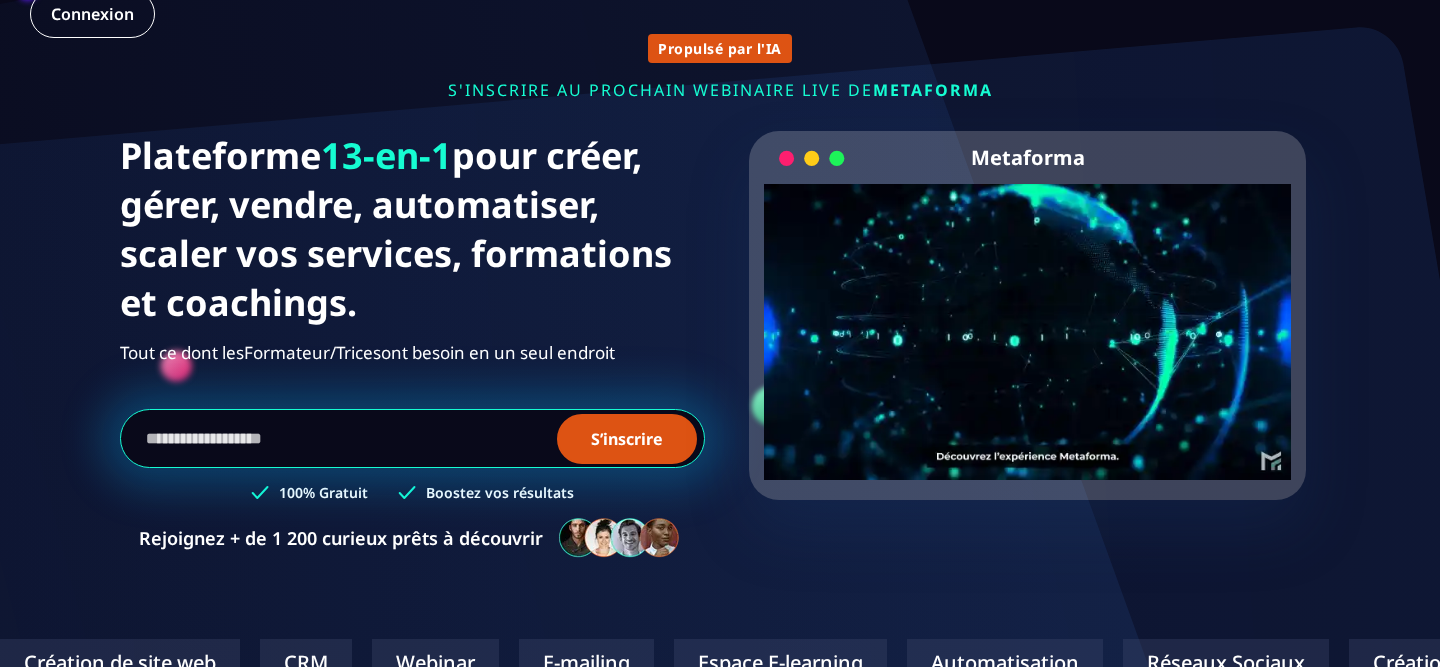 click on "Plateforme  13-en-1  pour créer, gérer, vendre, automatiser, scaler vos services,  formations et coachings. Tout ce dont les  Formateur/Trices Coach En Ligne  ont besoin en un seul endroit" at bounding box center (412, 250) 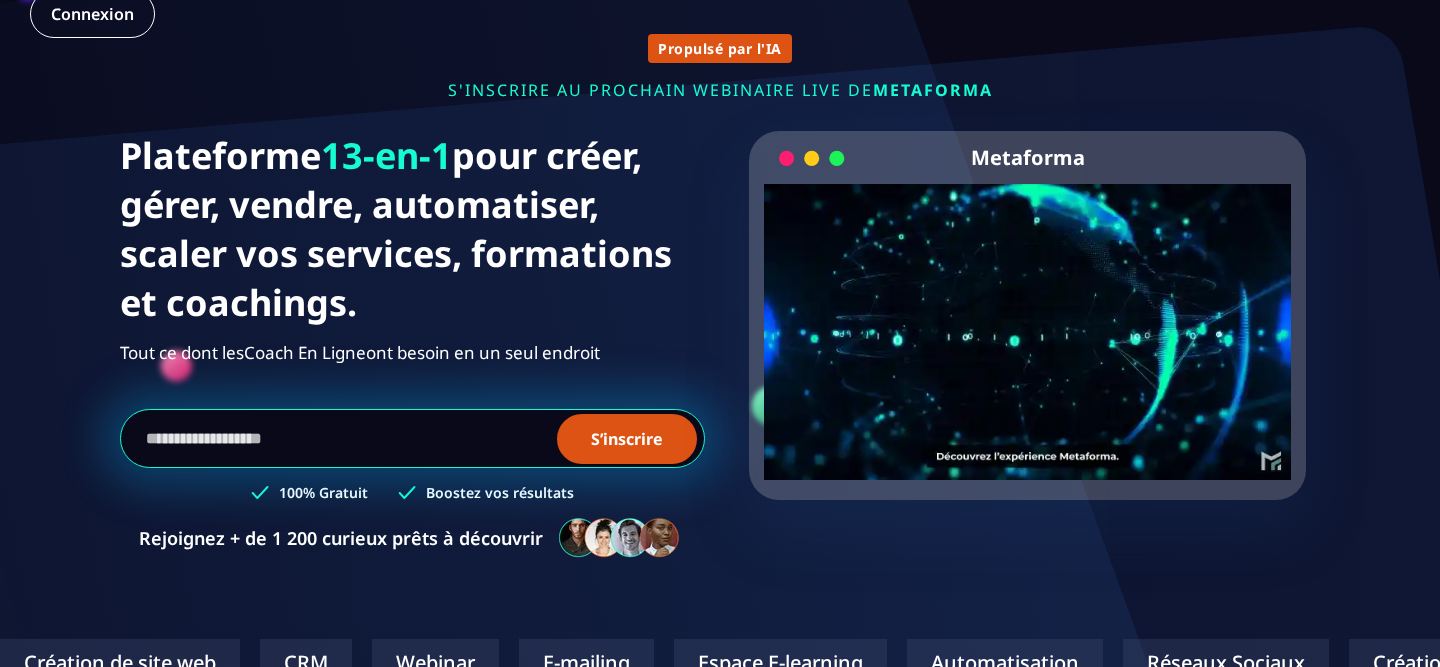 click on "Plateforme  13-en-1  pour créer, gérer, vendre, automatiser, scaler vos services,  formations et coachings." at bounding box center (412, 229) 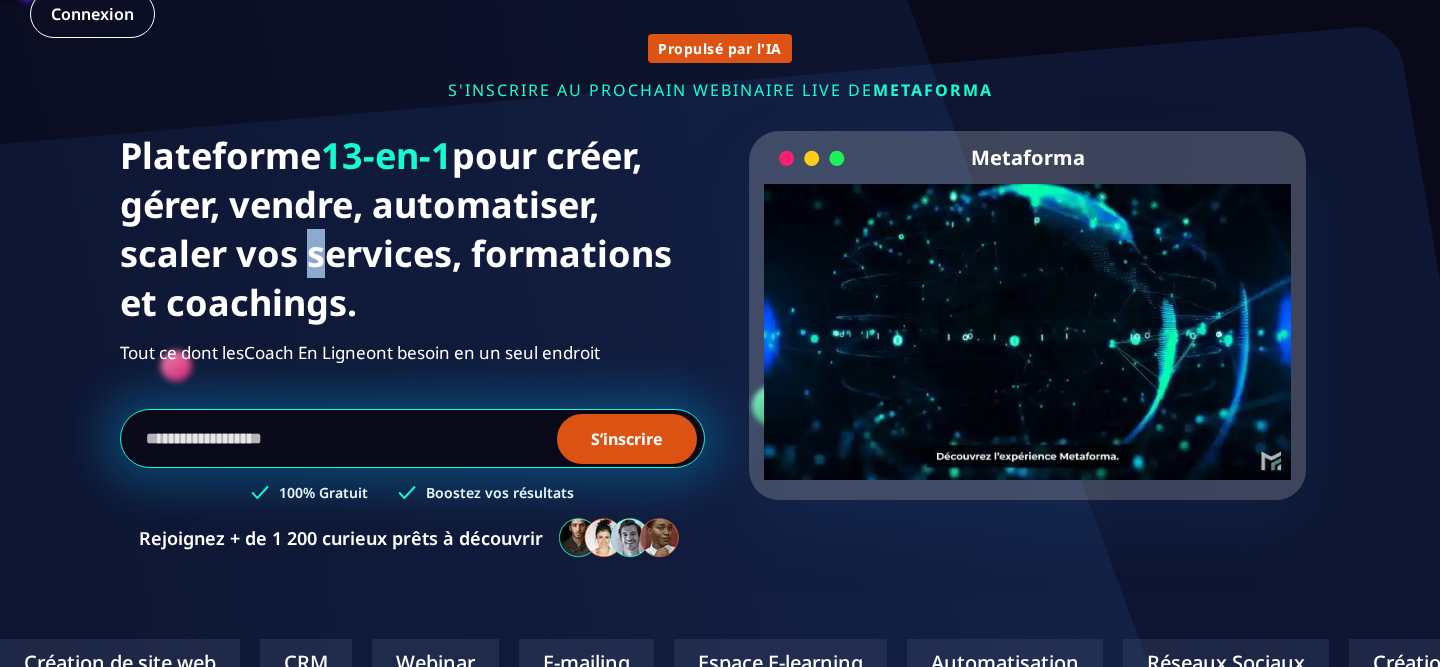 click on "Plateforme  13-en-1  pour créer, gérer, vendre, automatiser, scaler vos services,  formations et coachings." at bounding box center (412, 229) 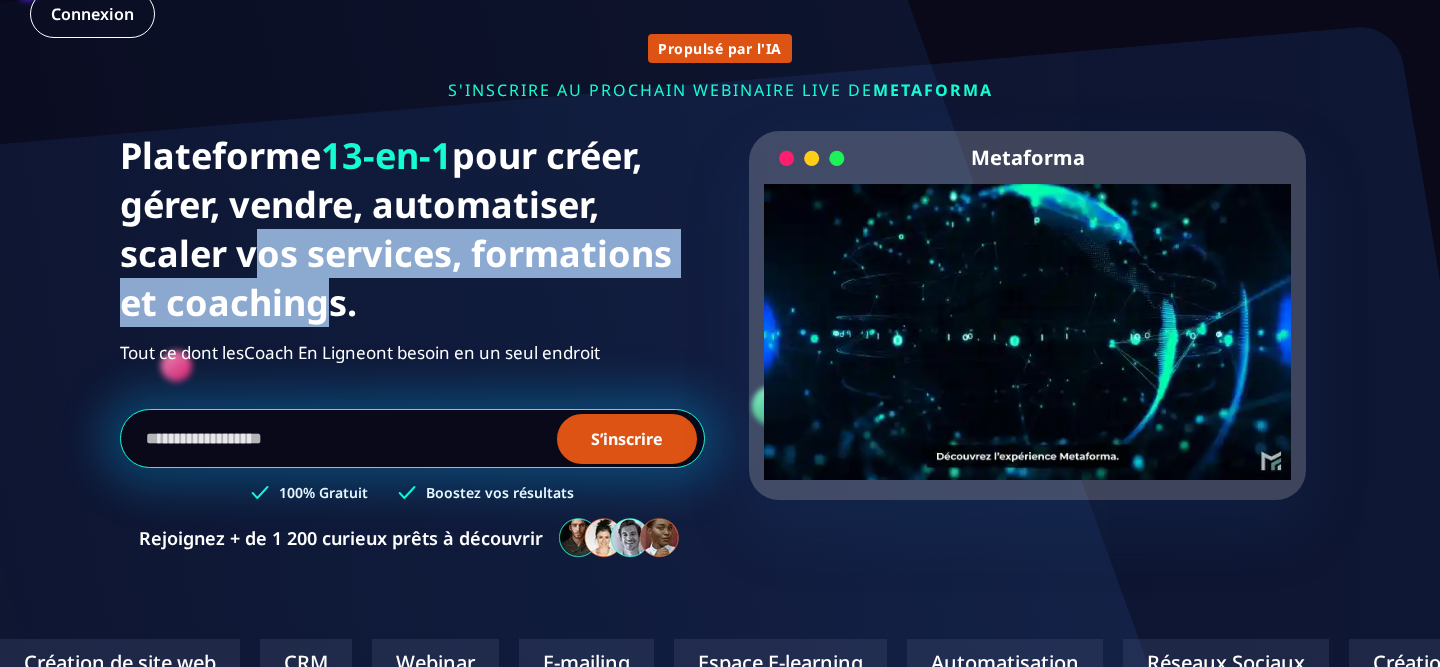 drag, startPoint x: 237, startPoint y: 241, endPoint x: 298, endPoint y: 286, distance: 75.802376 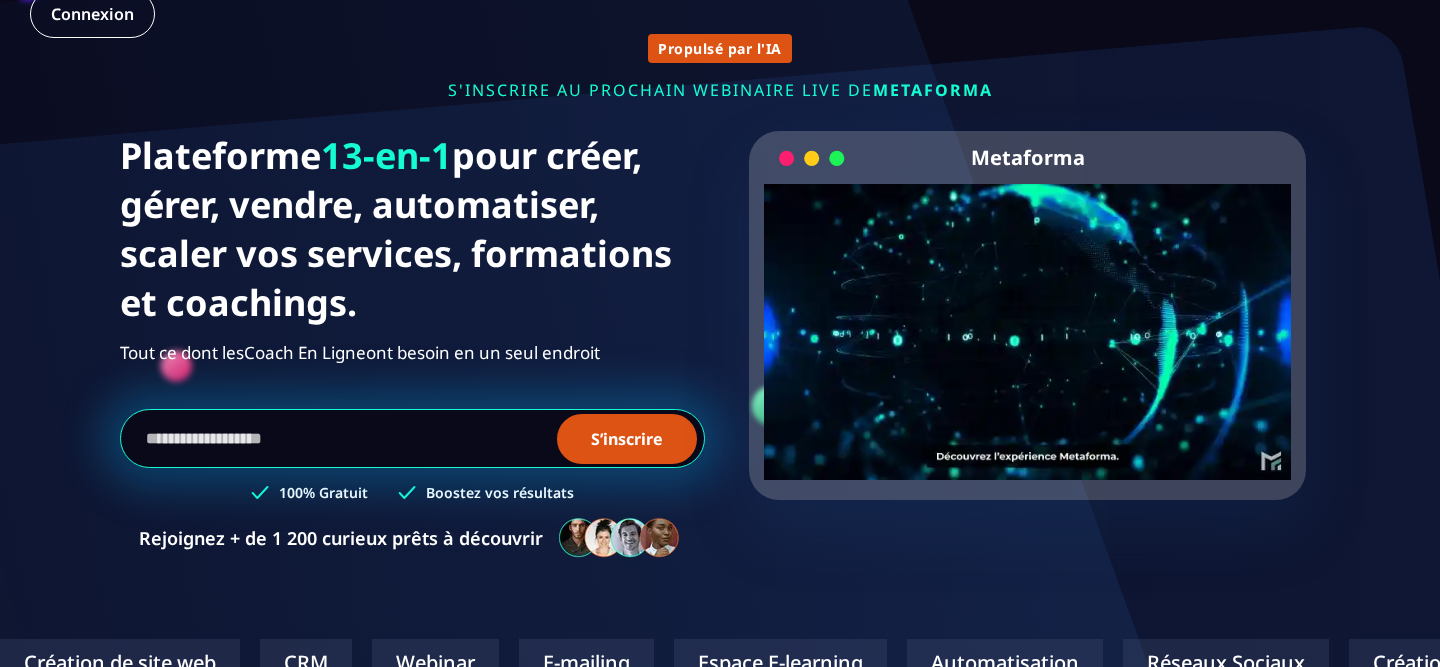 click on "Plateforme  13-en-1  pour créer, gérer, vendre, automatiser, scaler vos services,  formations et coachings." at bounding box center (412, 229) 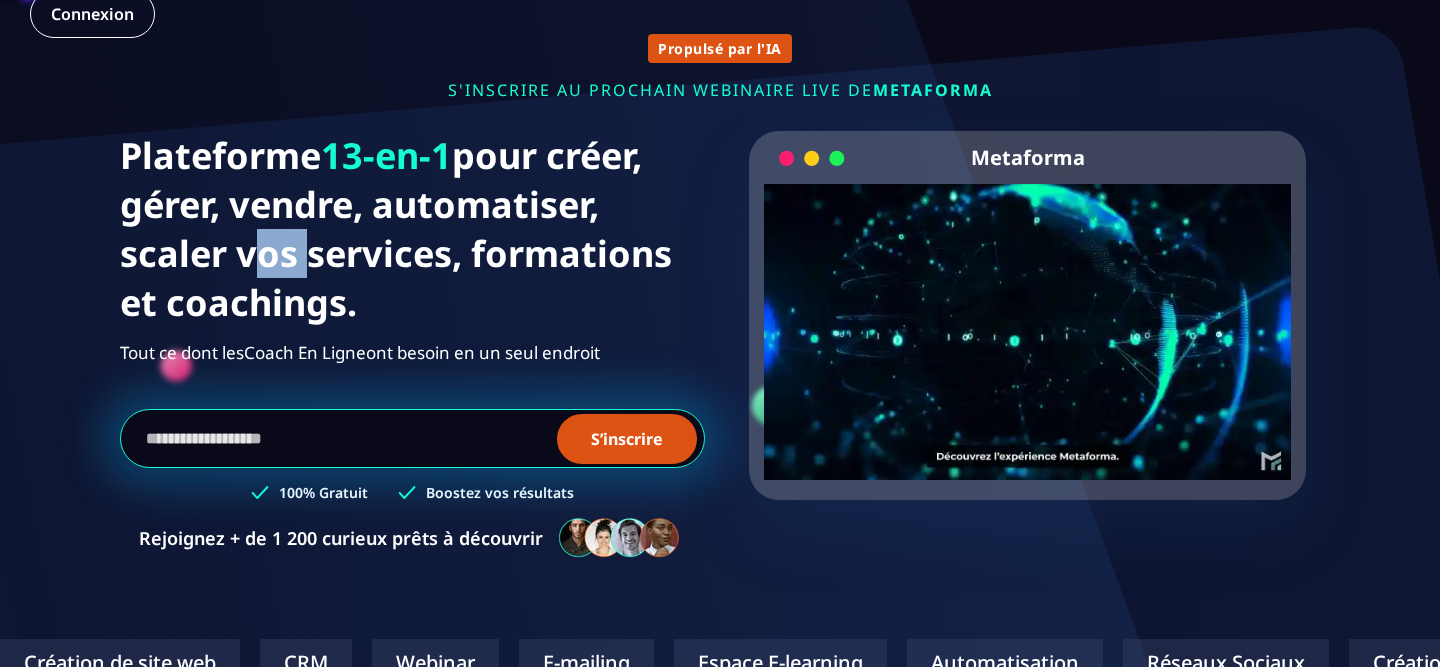 drag, startPoint x: 293, startPoint y: 258, endPoint x: 233, endPoint y: 255, distance: 60.074955 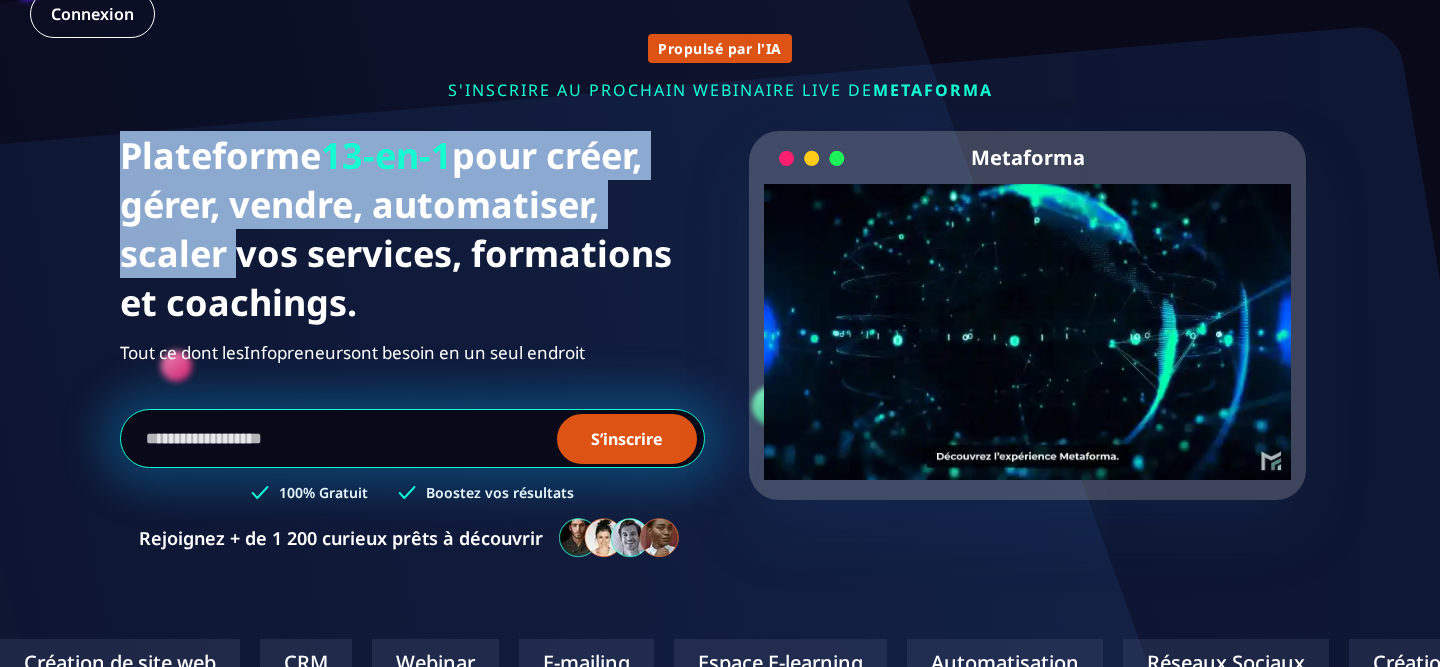 drag, startPoint x: 224, startPoint y: 255, endPoint x: 130, endPoint y: 161, distance: 132.93608 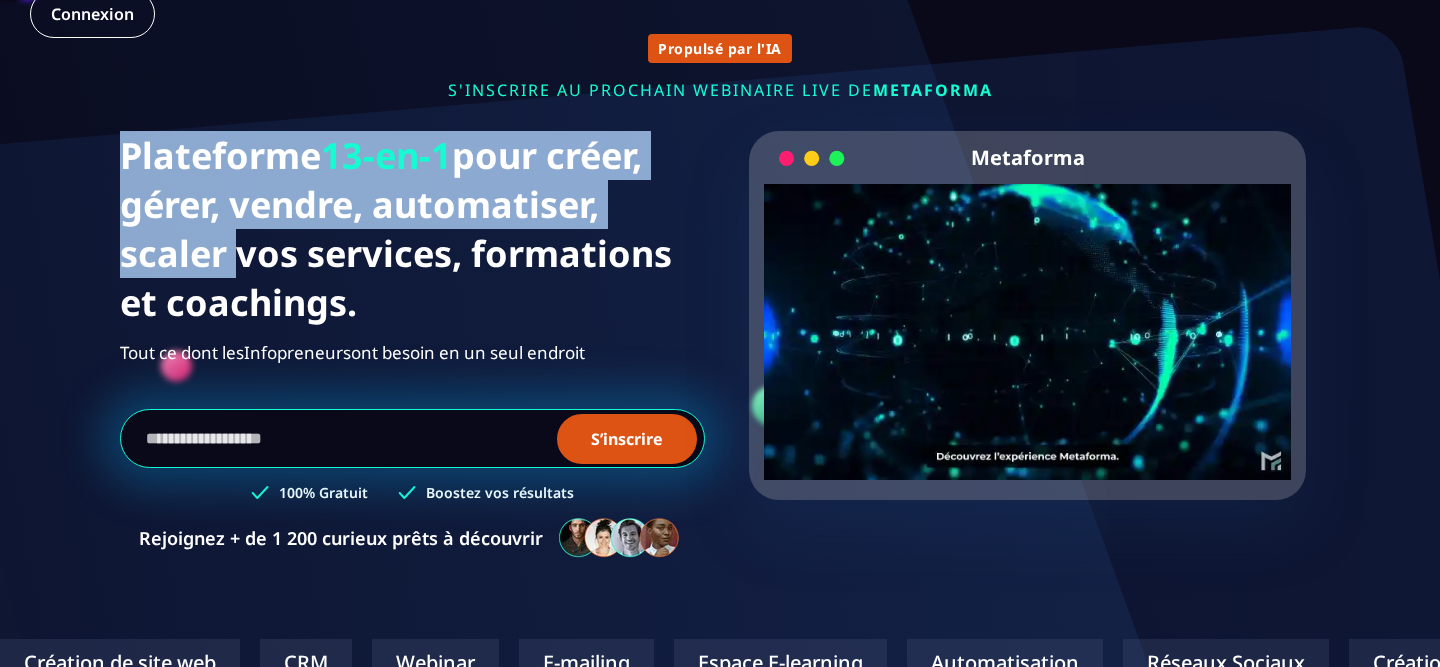 click on "Plateforme  13-en-1  pour créer, gérer, vendre, automatiser, scaler vos services,  formations et coachings." at bounding box center (412, 229) 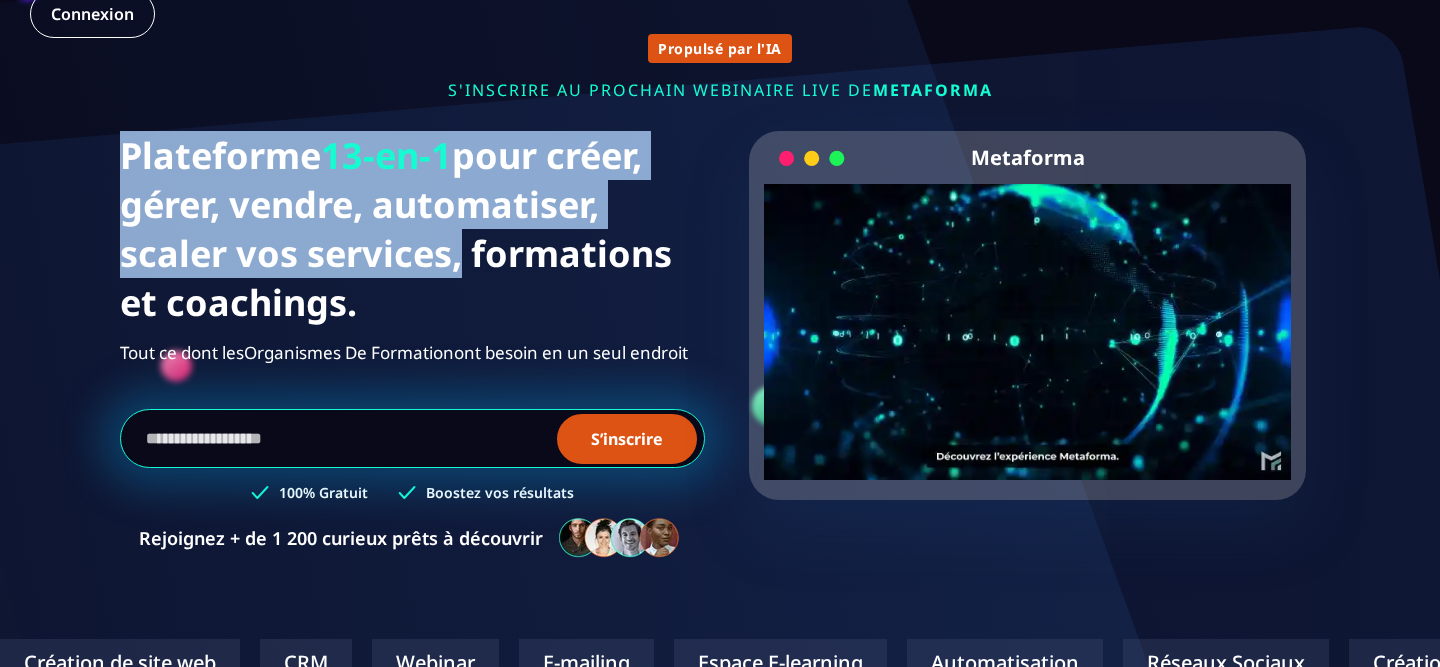 drag, startPoint x: 130, startPoint y: 161, endPoint x: 318, endPoint y: 258, distance: 211.54904 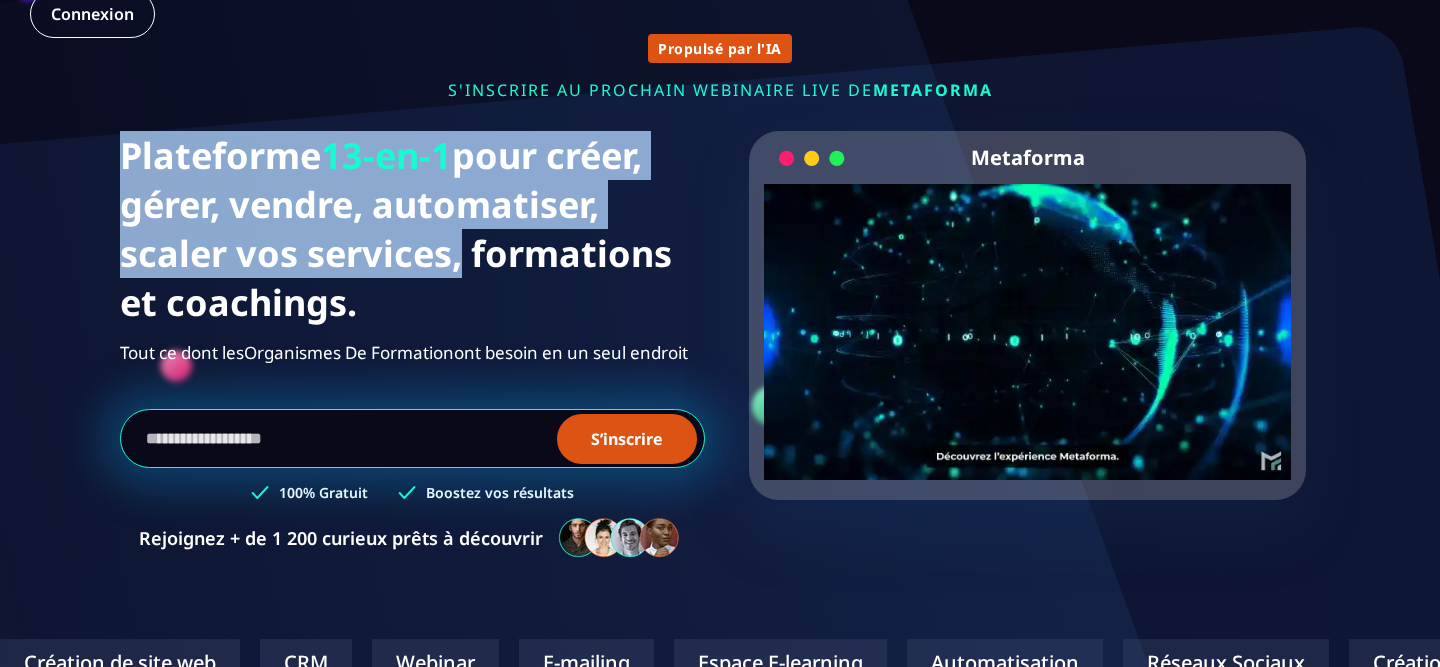 click on "Plateforme  13-en-1  pour créer, gérer, vendre, automatiser, scaler vos services,  formations et coachings." at bounding box center (412, 229) 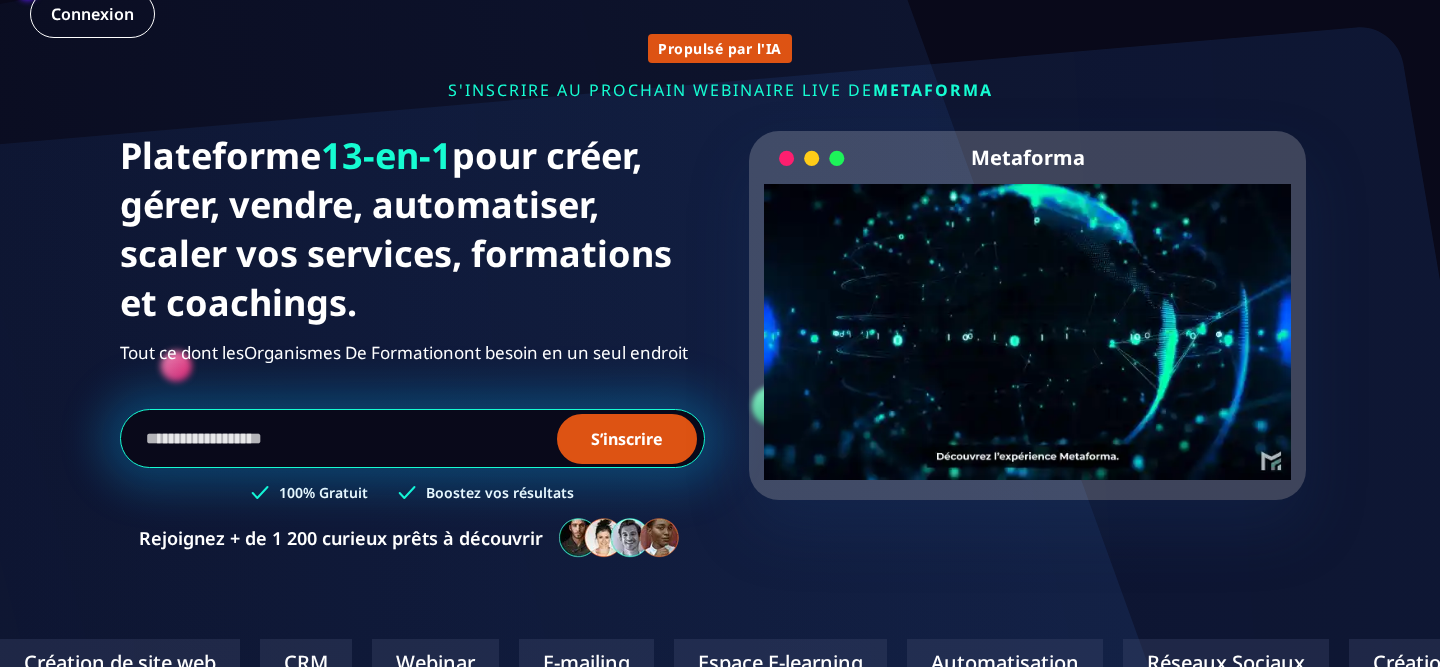 click on "Plateforme  13-en-1  pour créer, gérer, vendre, automatiser, scaler vos services,  formations et coachings." at bounding box center (412, 229) 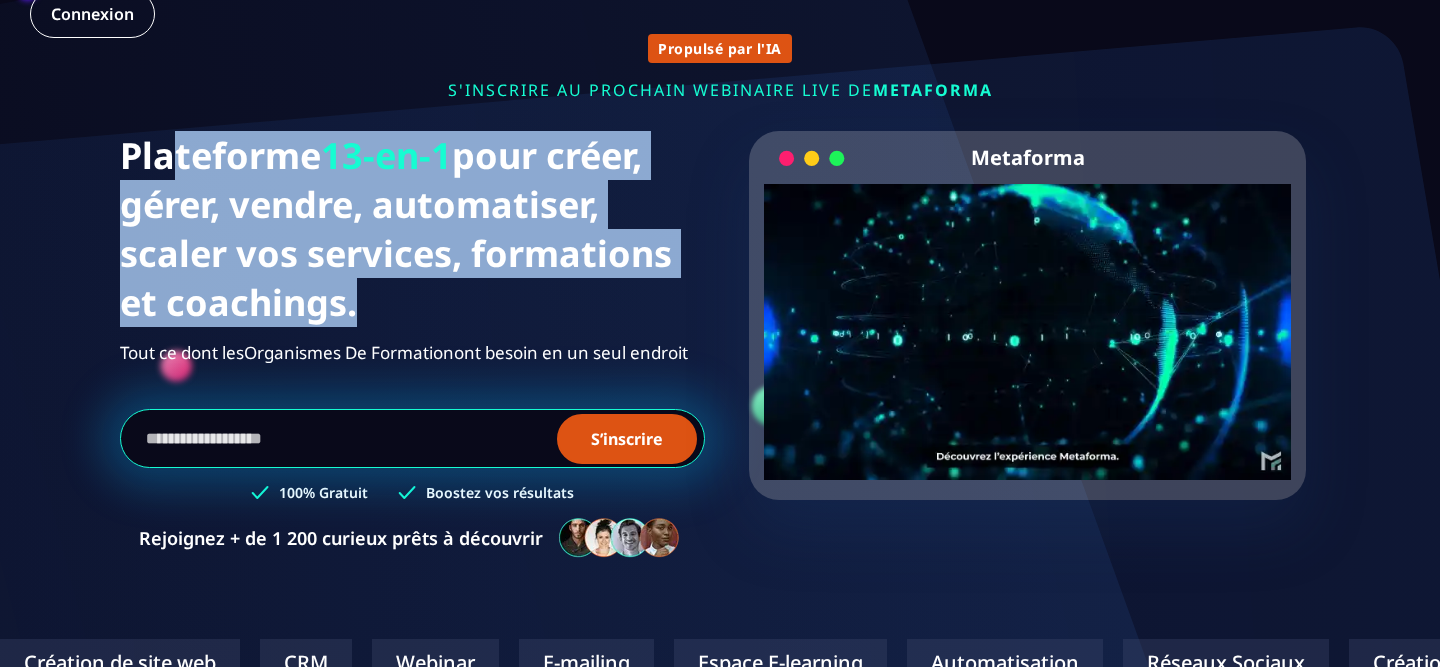 drag, startPoint x: 344, startPoint y: 289, endPoint x: 164, endPoint y: 160, distance: 221.45203 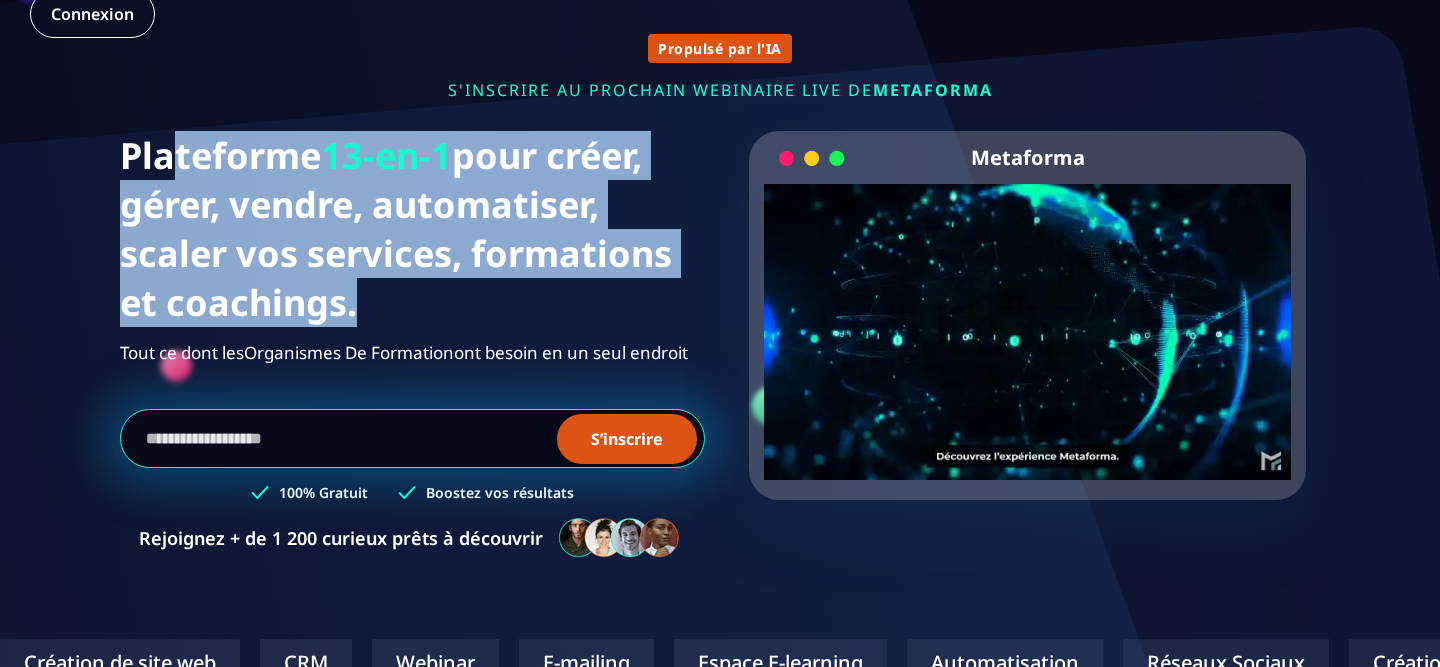 click on "Plateforme  13-en-1  pour créer, gérer, vendre, automatiser, scaler vos services,  formations et coachings." at bounding box center (412, 229) 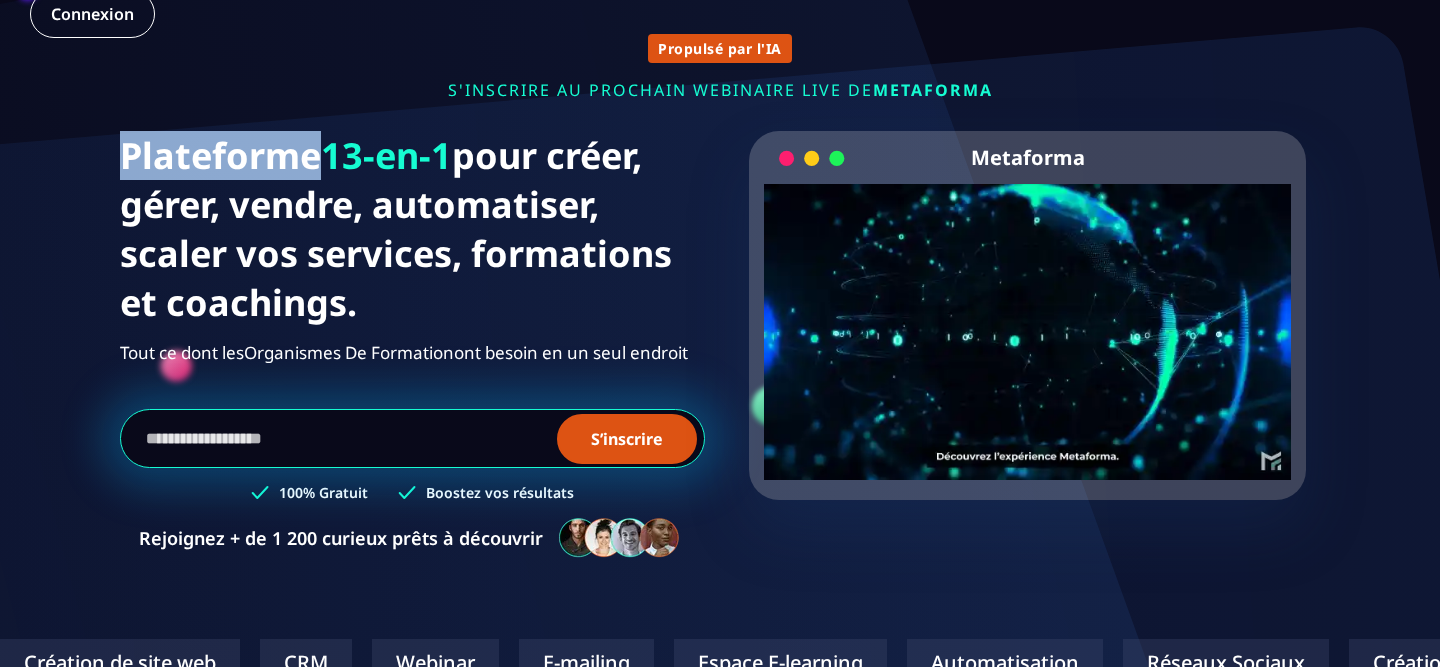 click on "Plateforme  13-en-1  pour créer, gérer, vendre, automatiser, scaler vos services,  formations et coachings." at bounding box center [412, 229] 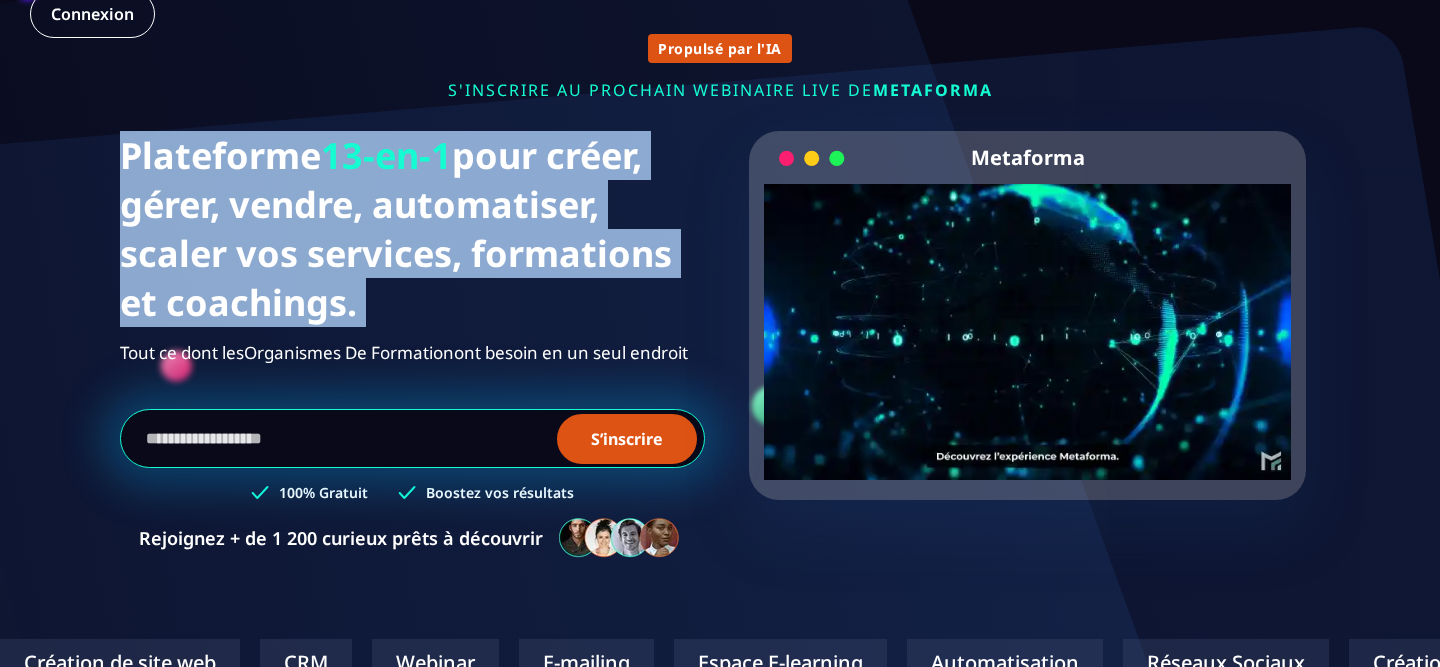 drag, startPoint x: 164, startPoint y: 160, endPoint x: 296, endPoint y: 264, distance: 168.0476 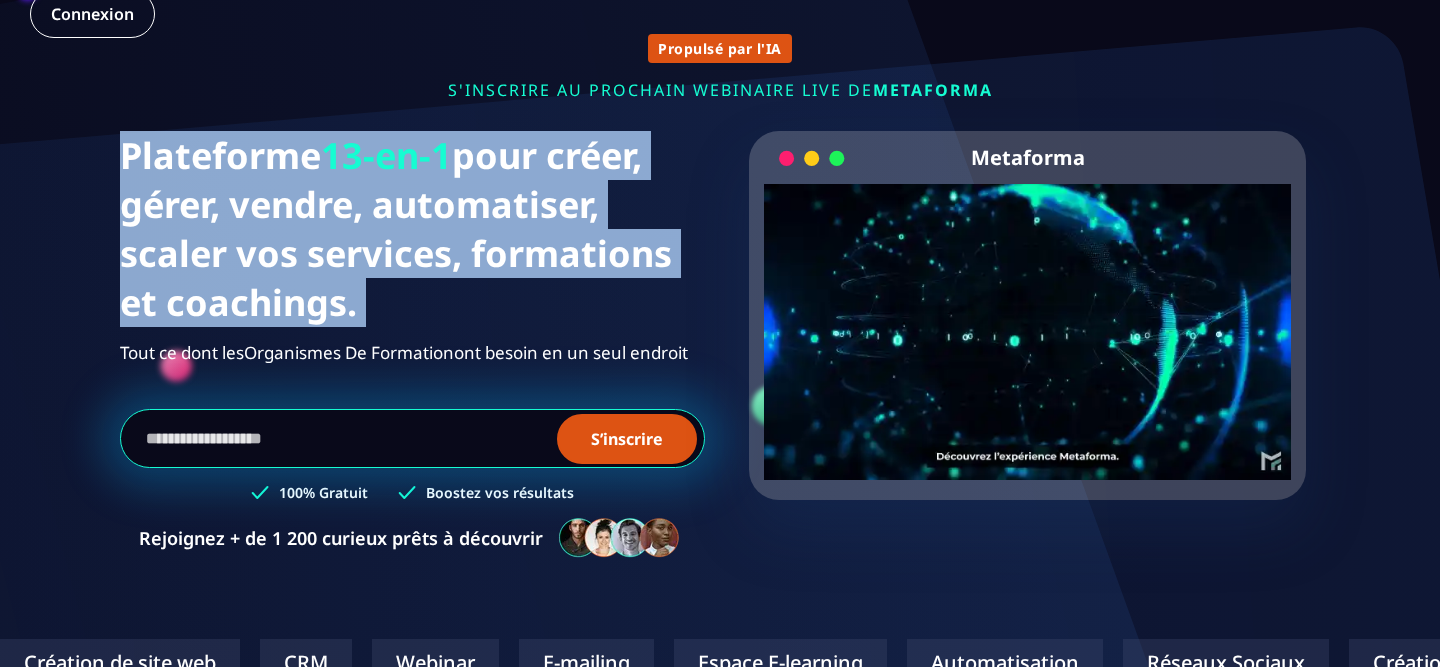 click on "Plateforme  13-en-1  pour créer, gérer, vendre, automatiser, scaler vos services,  formations et coachings." at bounding box center (412, 229) 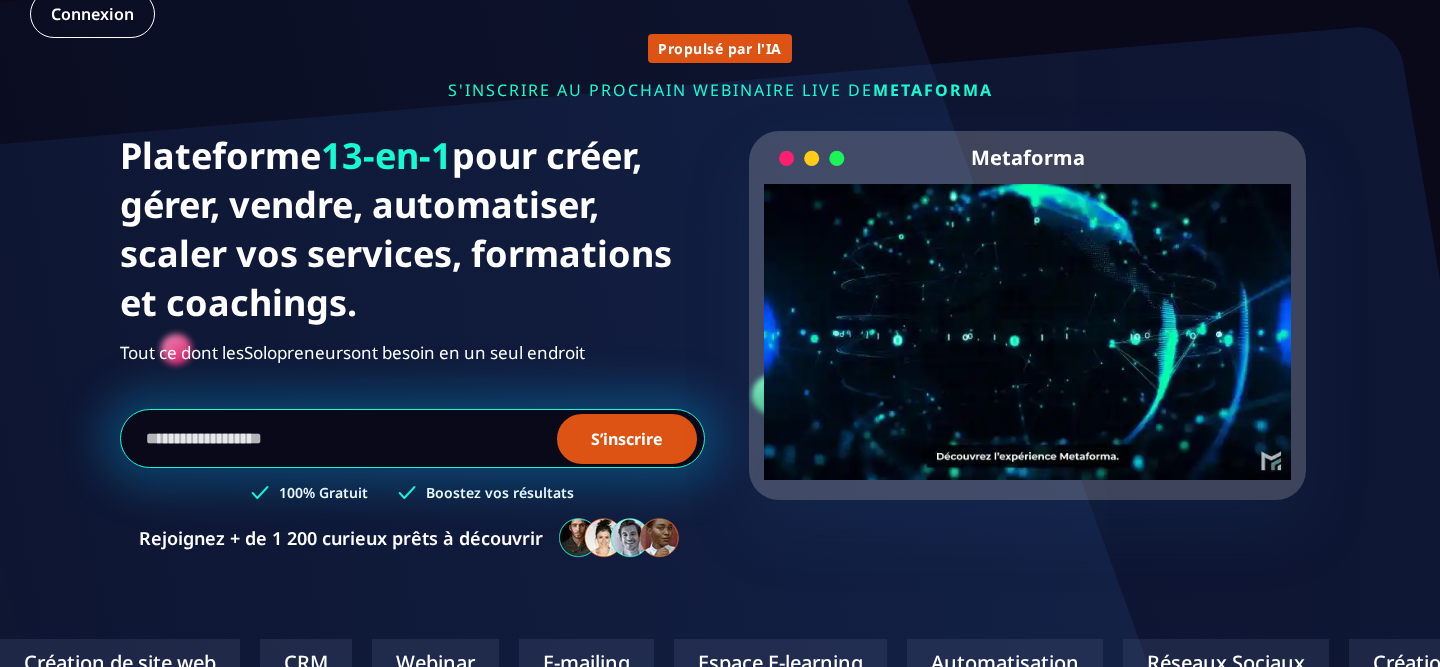 scroll, scrollTop: 233, scrollLeft: 0, axis: vertical 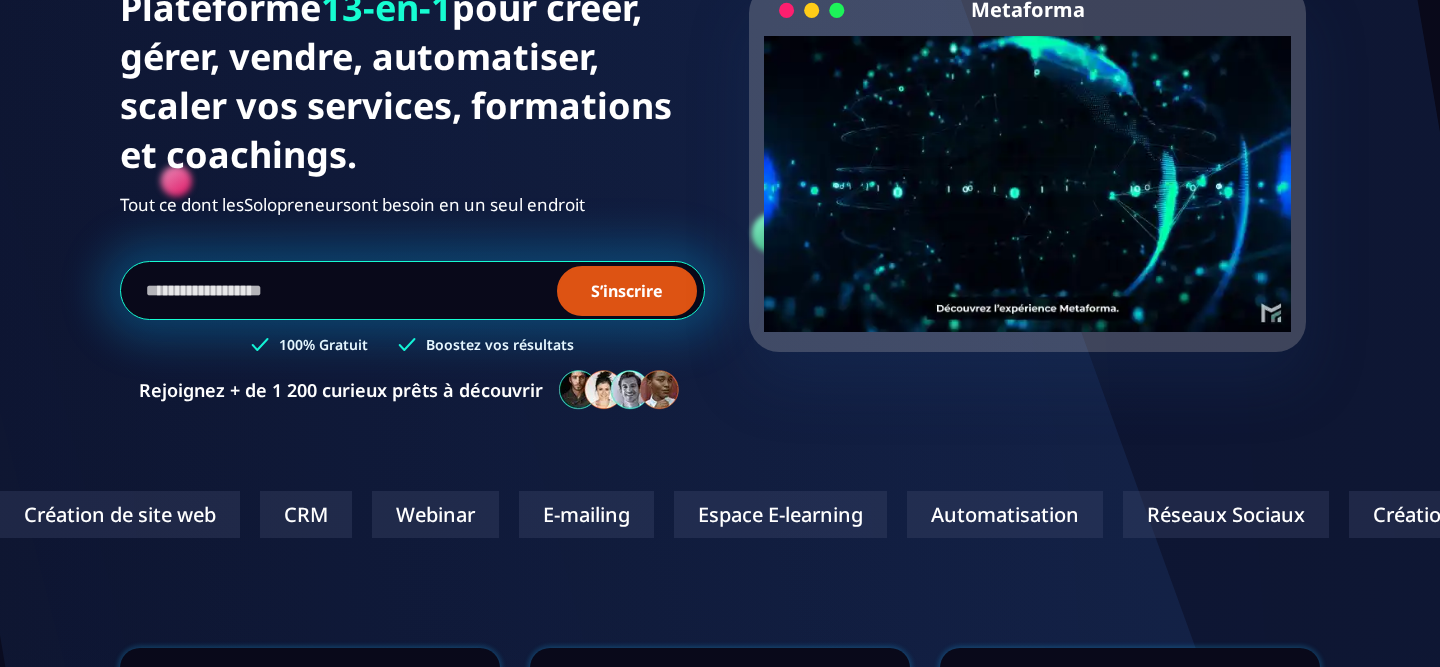 click at bounding box center [412, 290] 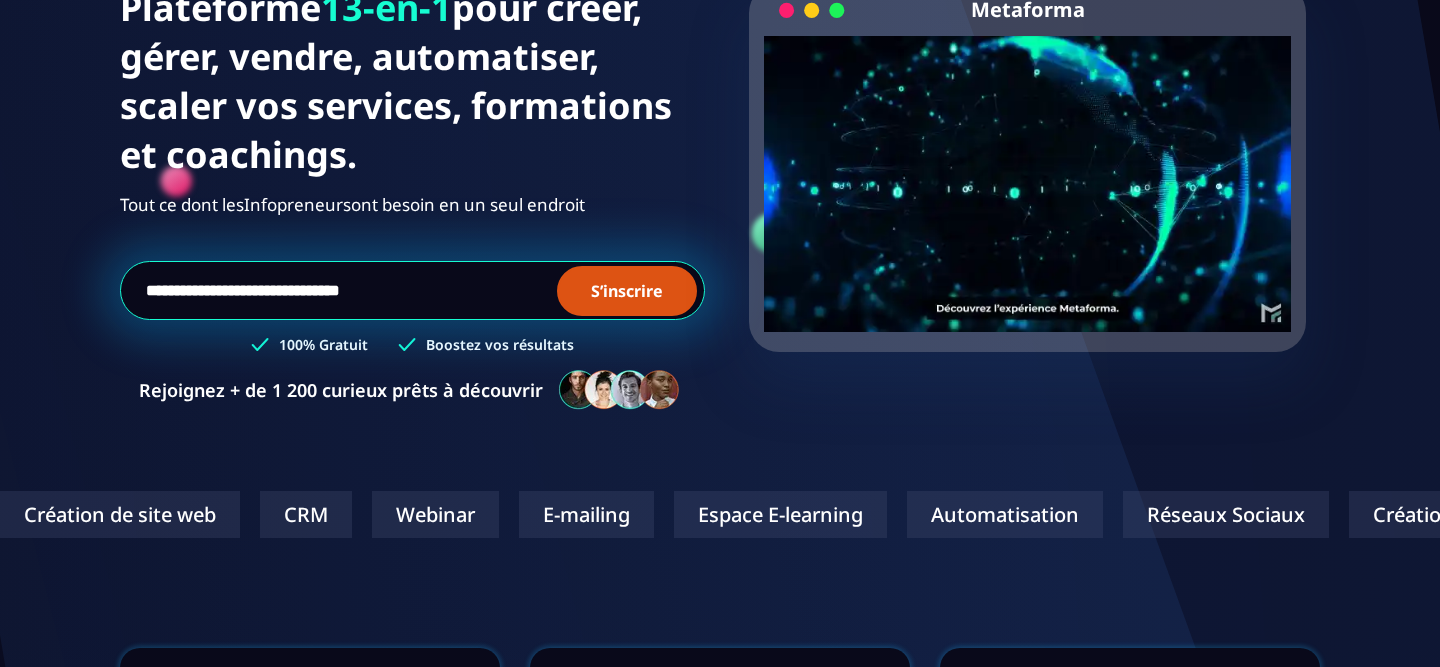 type on "**********" 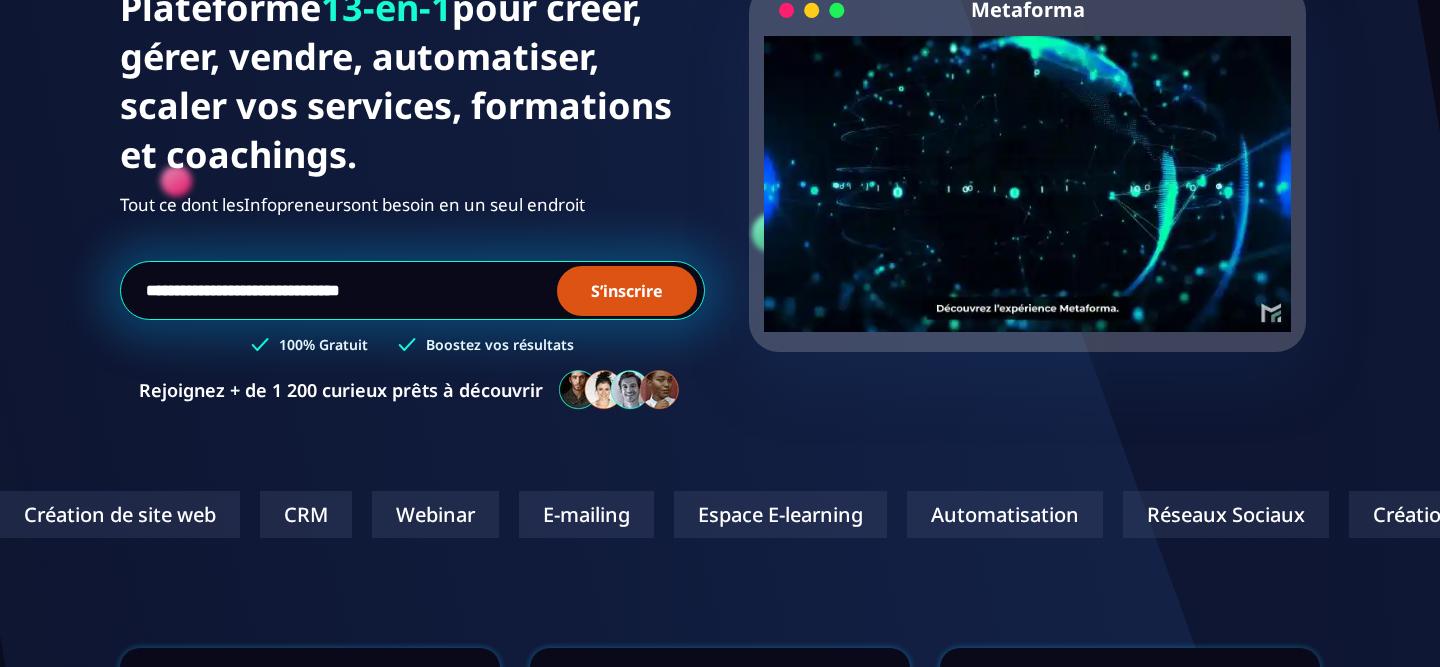 click on "S’inscrire" at bounding box center (627, 291) 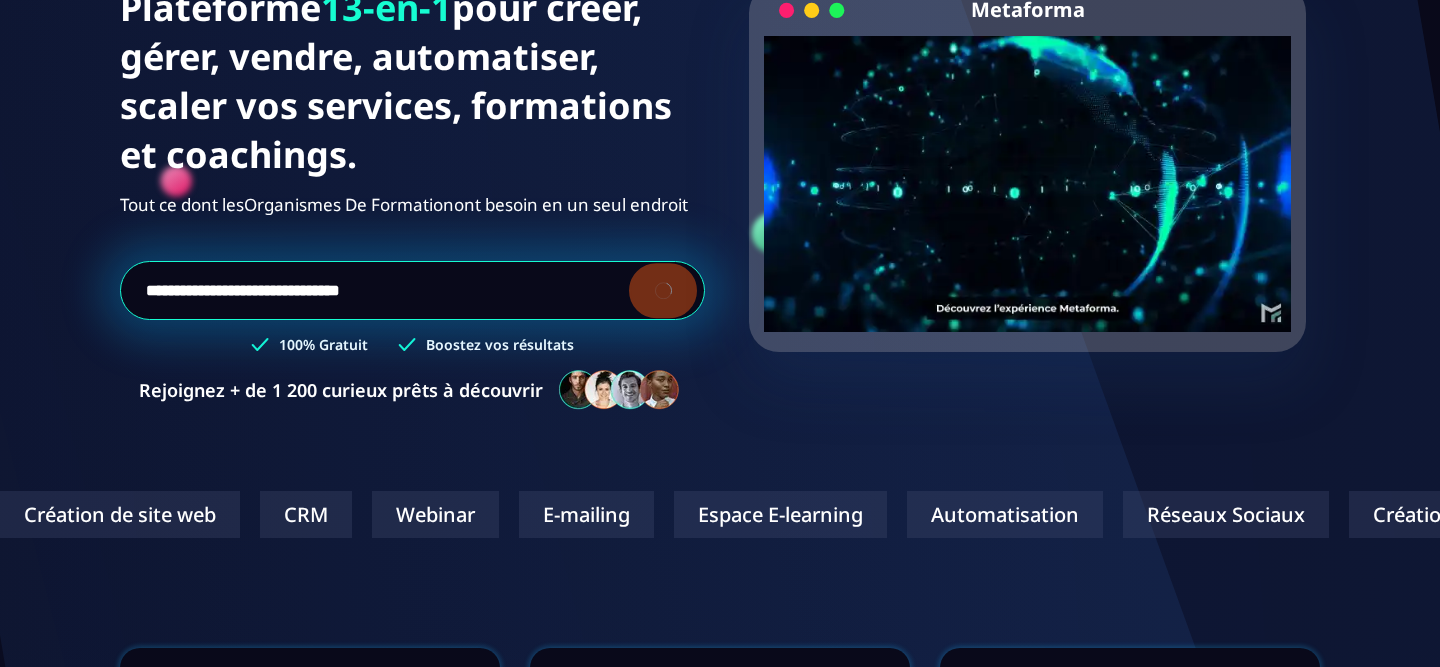 type 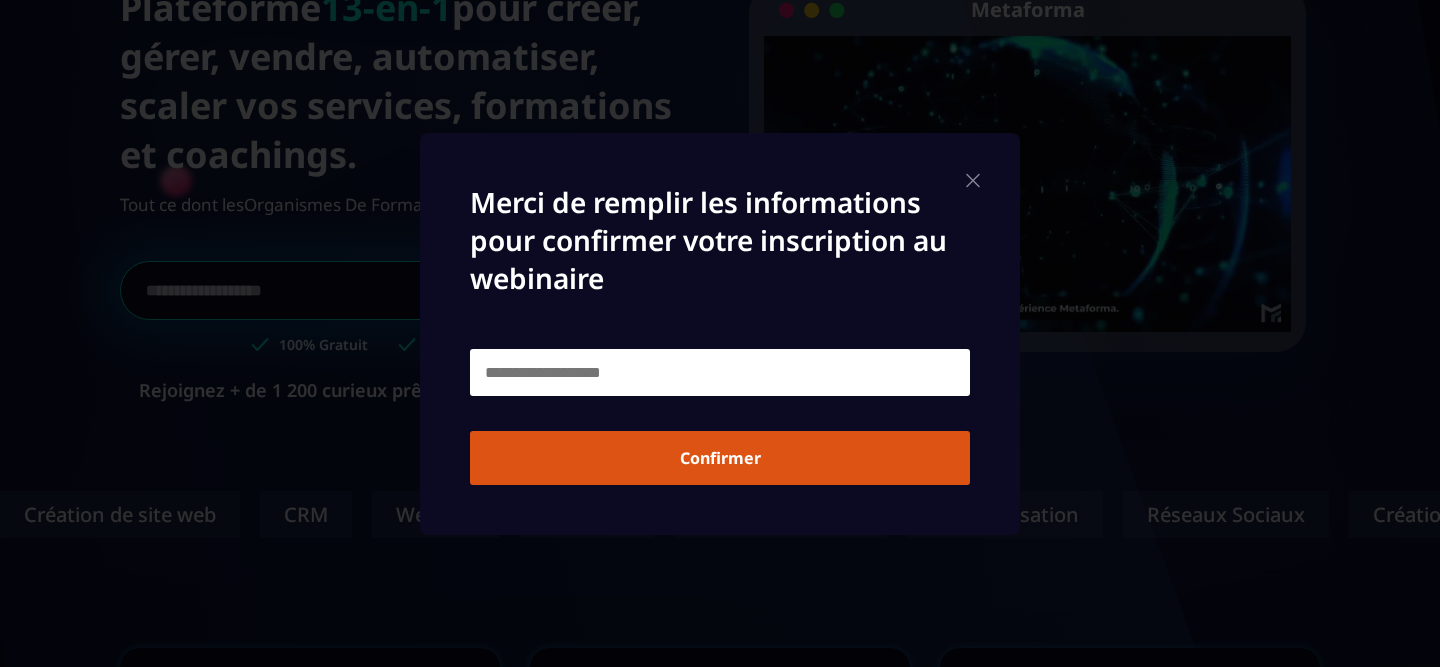 click at bounding box center [720, 372] 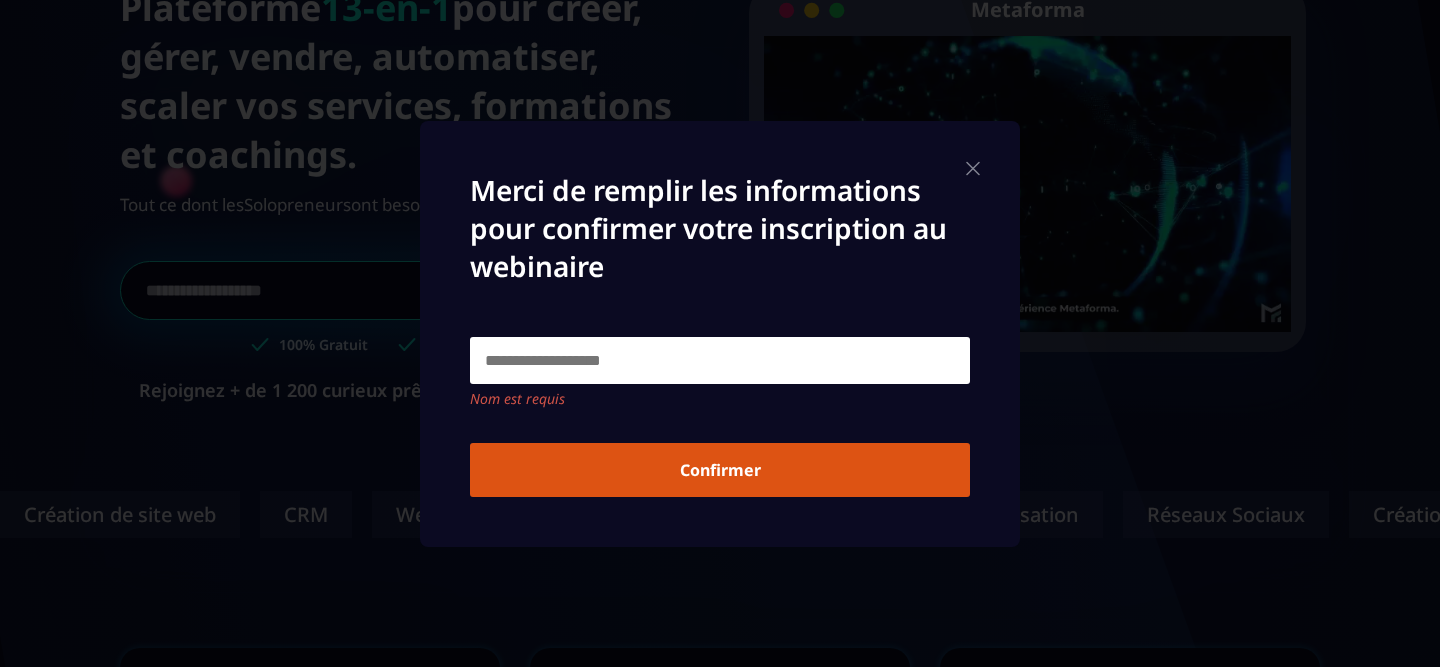 click at bounding box center (973, 168) 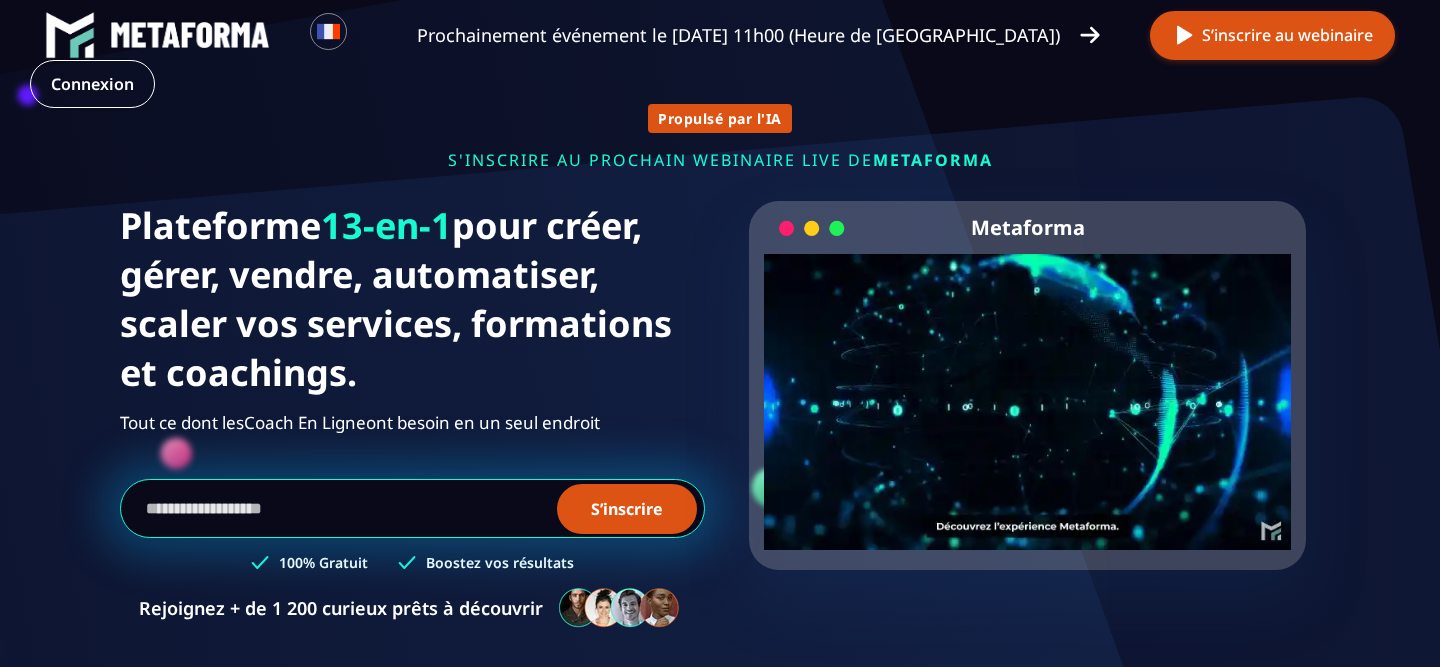 scroll, scrollTop: 19, scrollLeft: 0, axis: vertical 